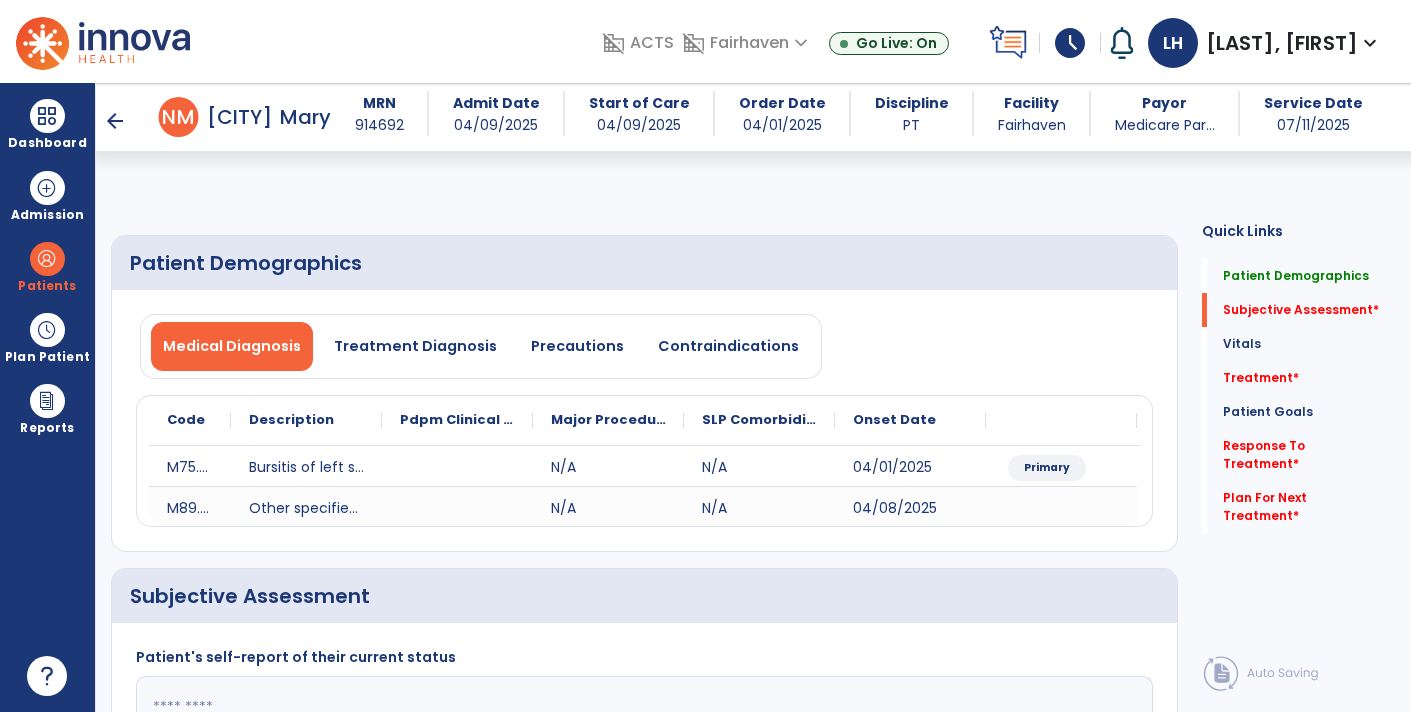 select on "*" 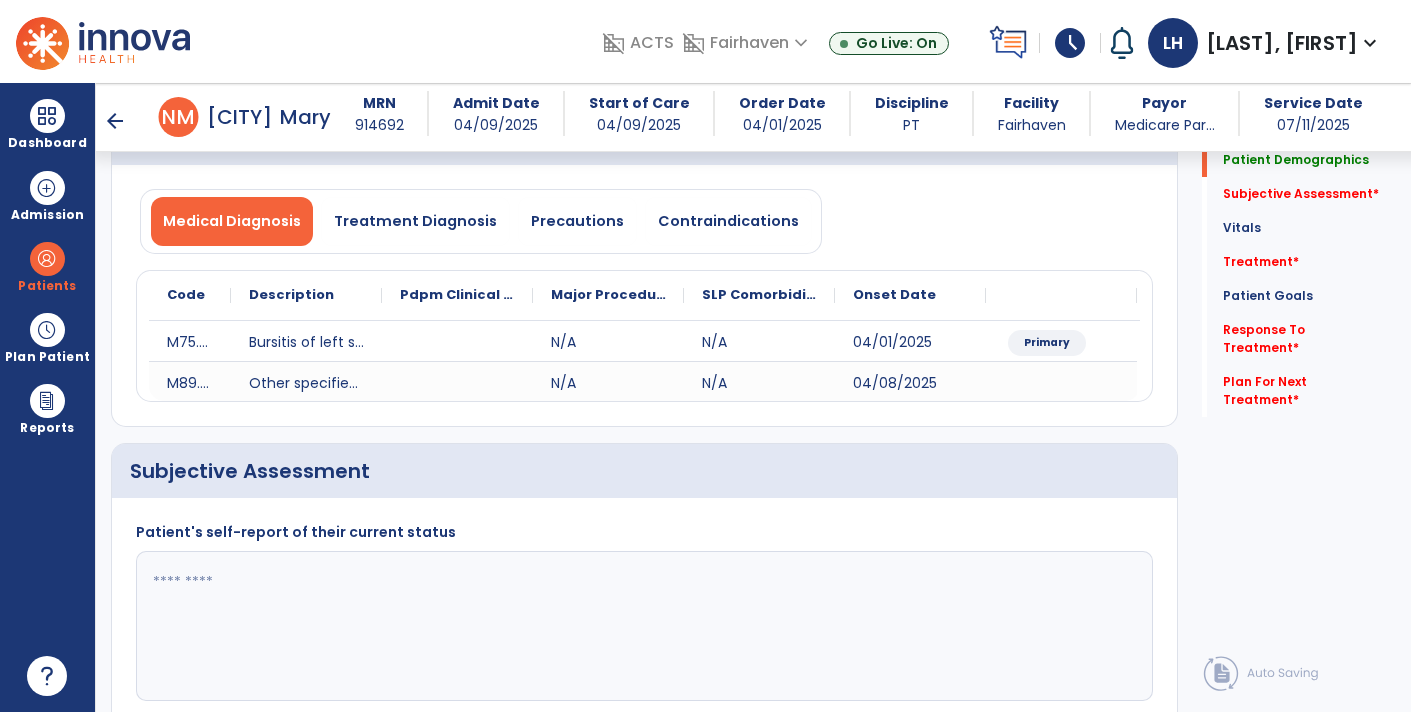 scroll, scrollTop: 103, scrollLeft: 0, axis: vertical 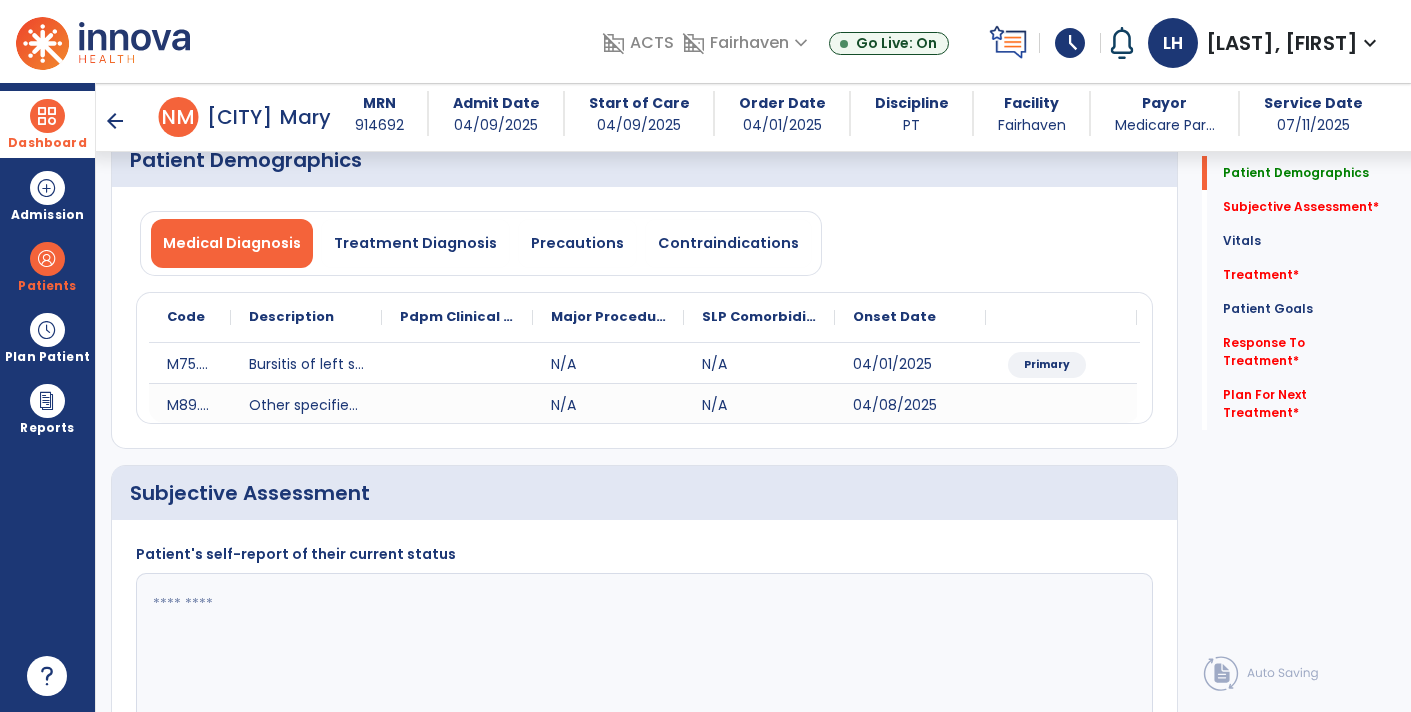 click at bounding box center (47, 116) 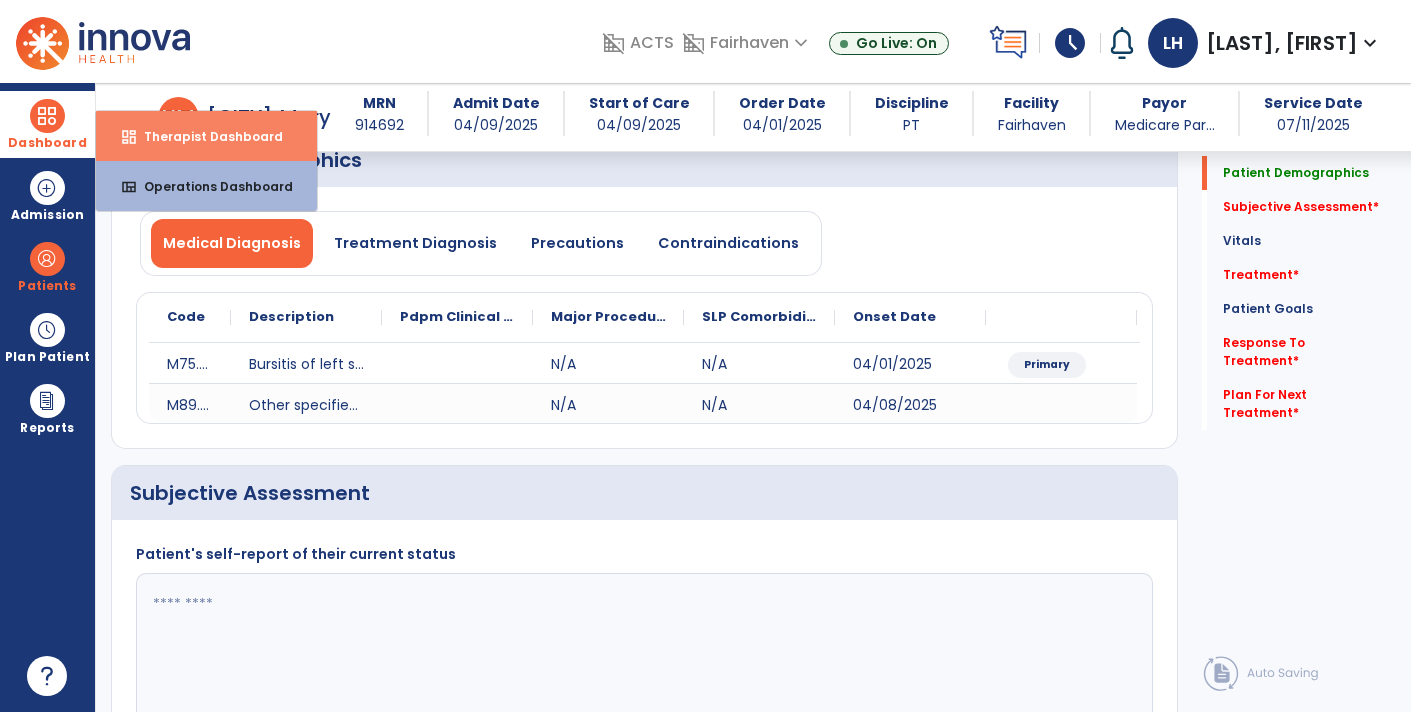 click on "dashboard  Therapist Dashboard" at bounding box center [206, 136] 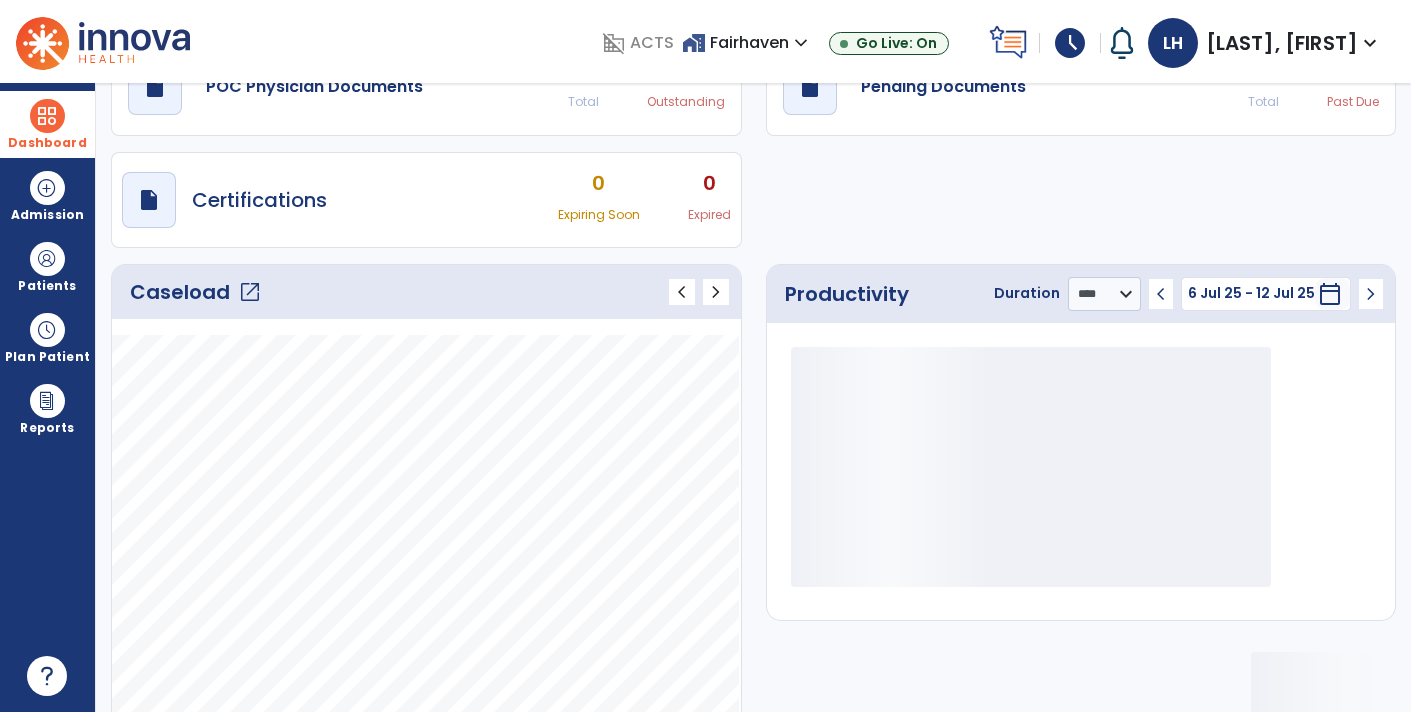 scroll, scrollTop: 0, scrollLeft: 0, axis: both 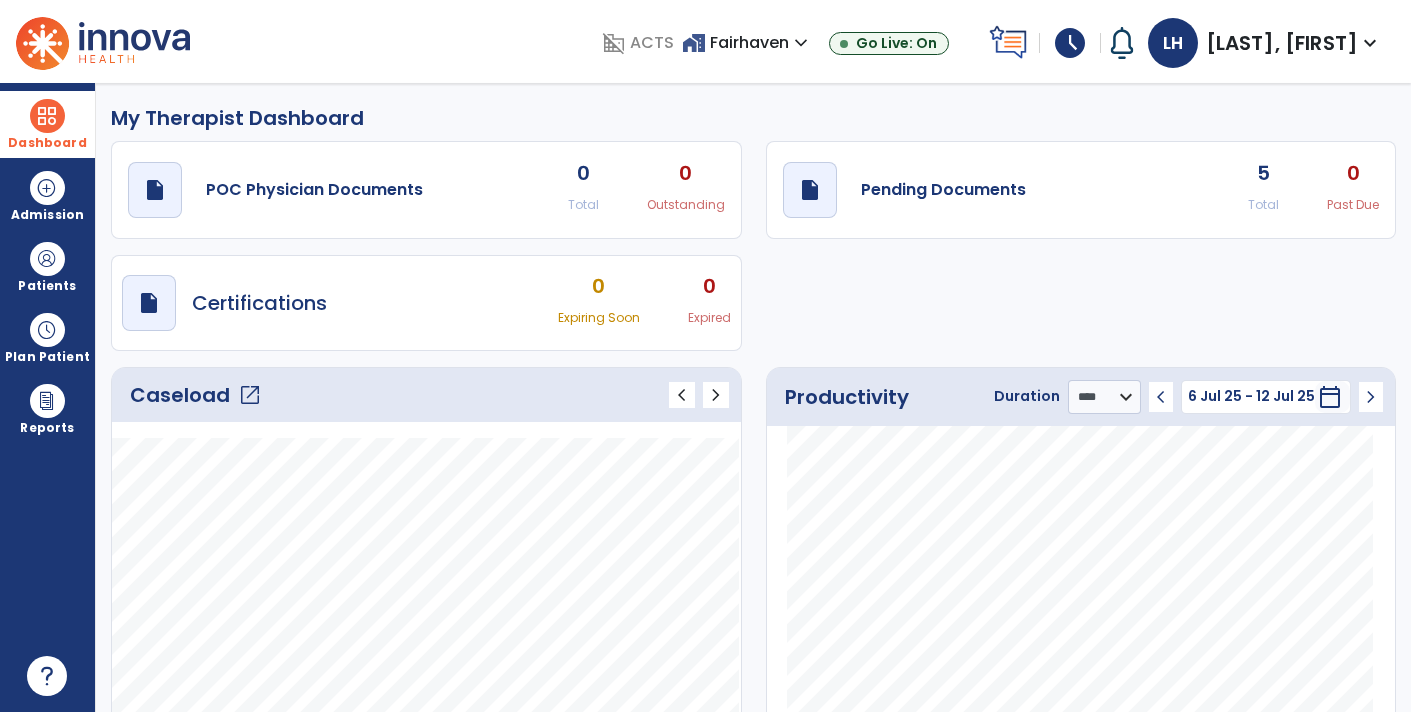 click on "5" 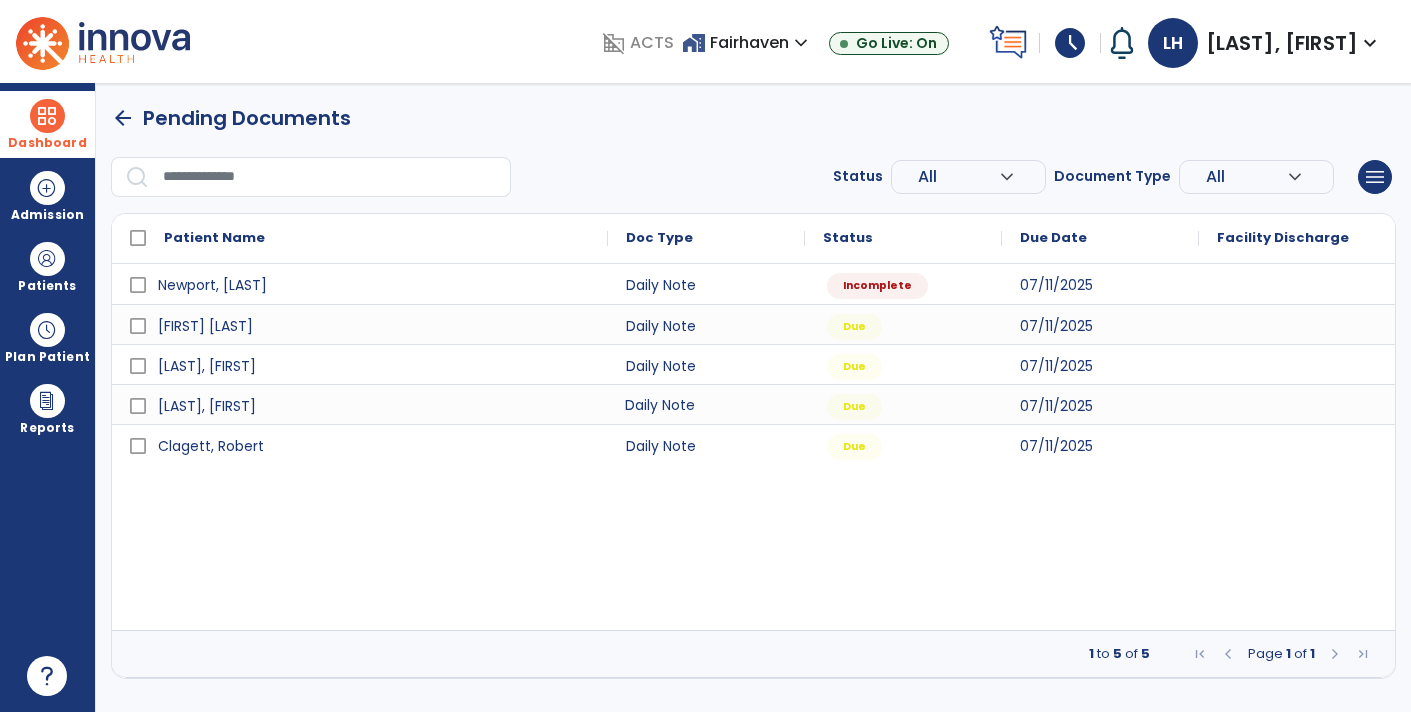 click on "Daily Note" at bounding box center (706, 404) 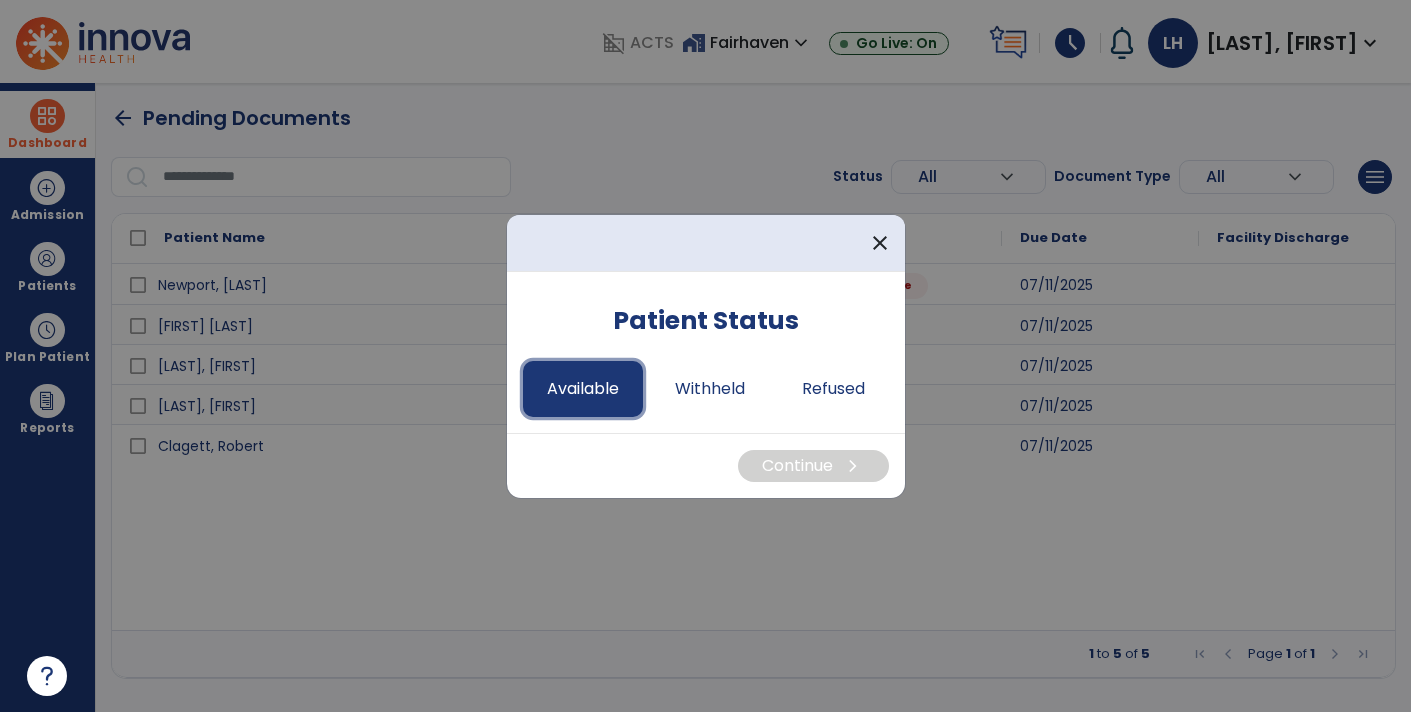 click on "Available" at bounding box center (583, 389) 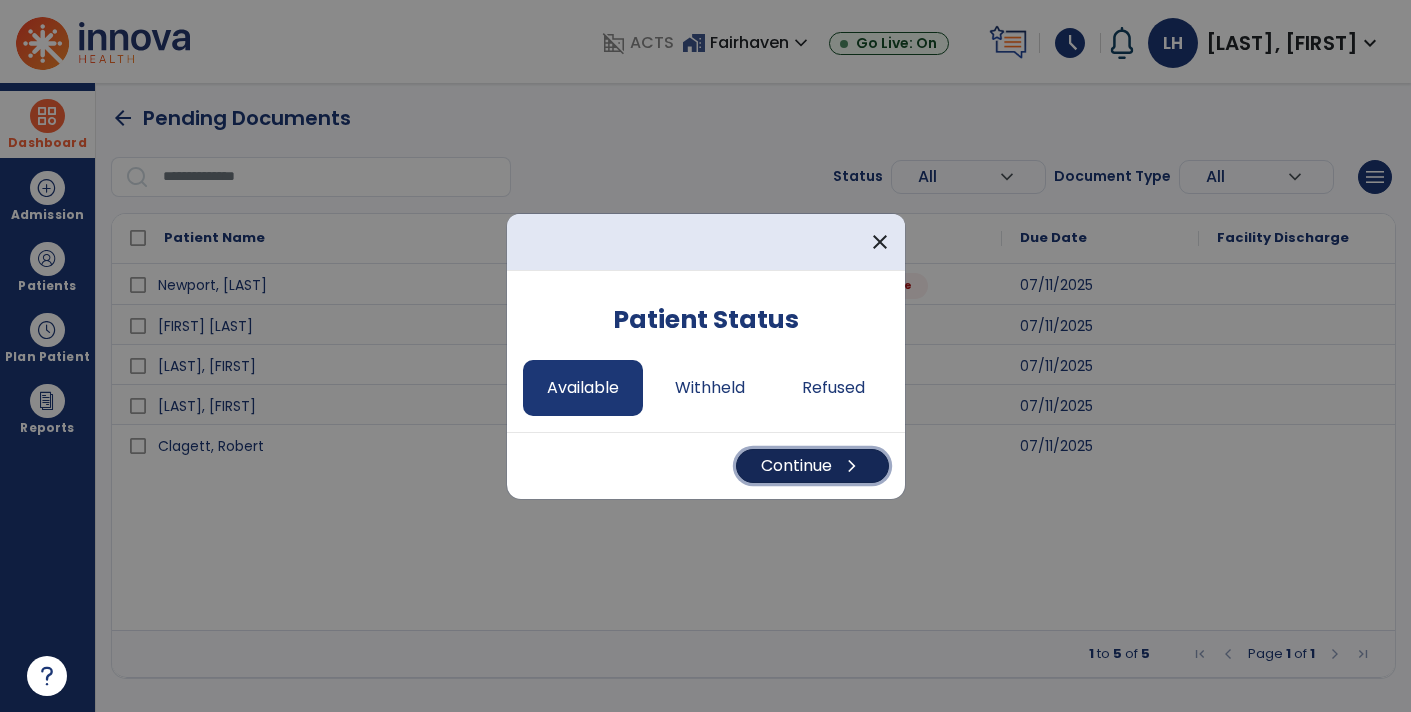click on "Continue   chevron_right" at bounding box center [812, 466] 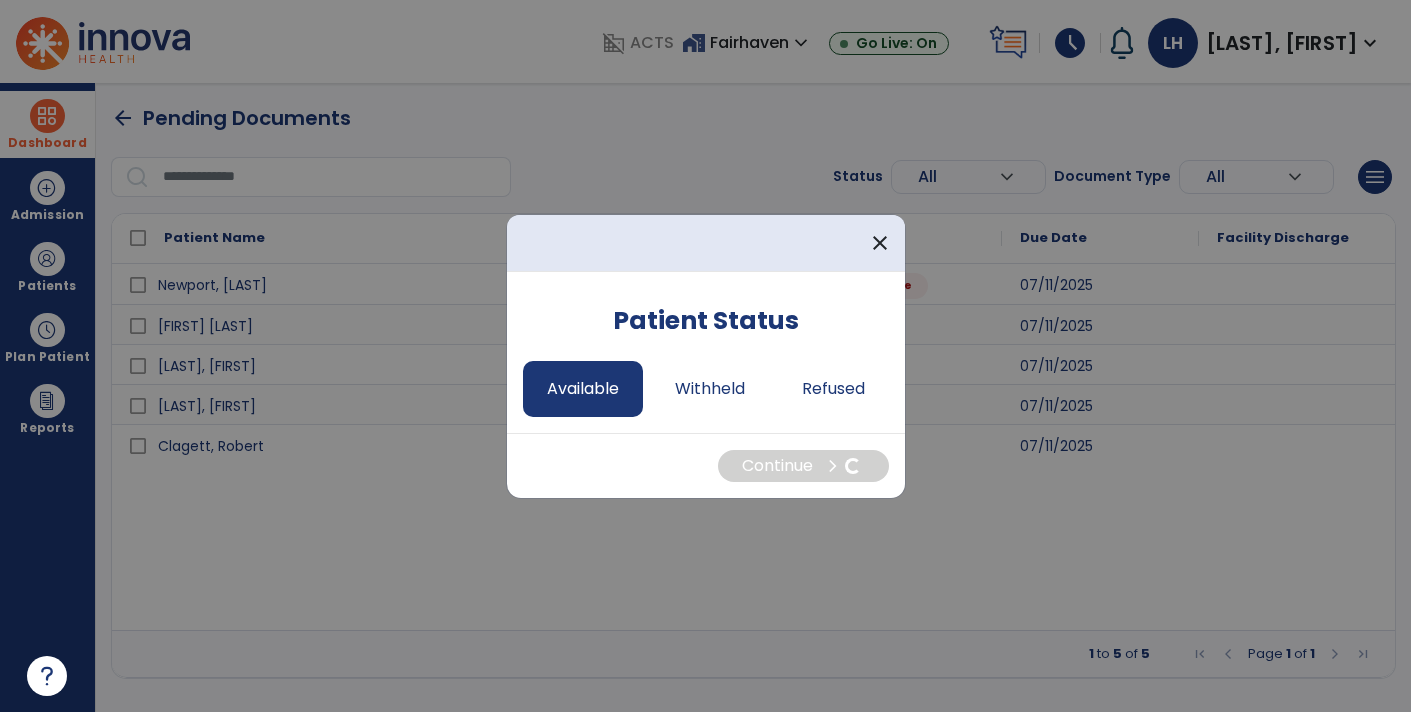 select on "*" 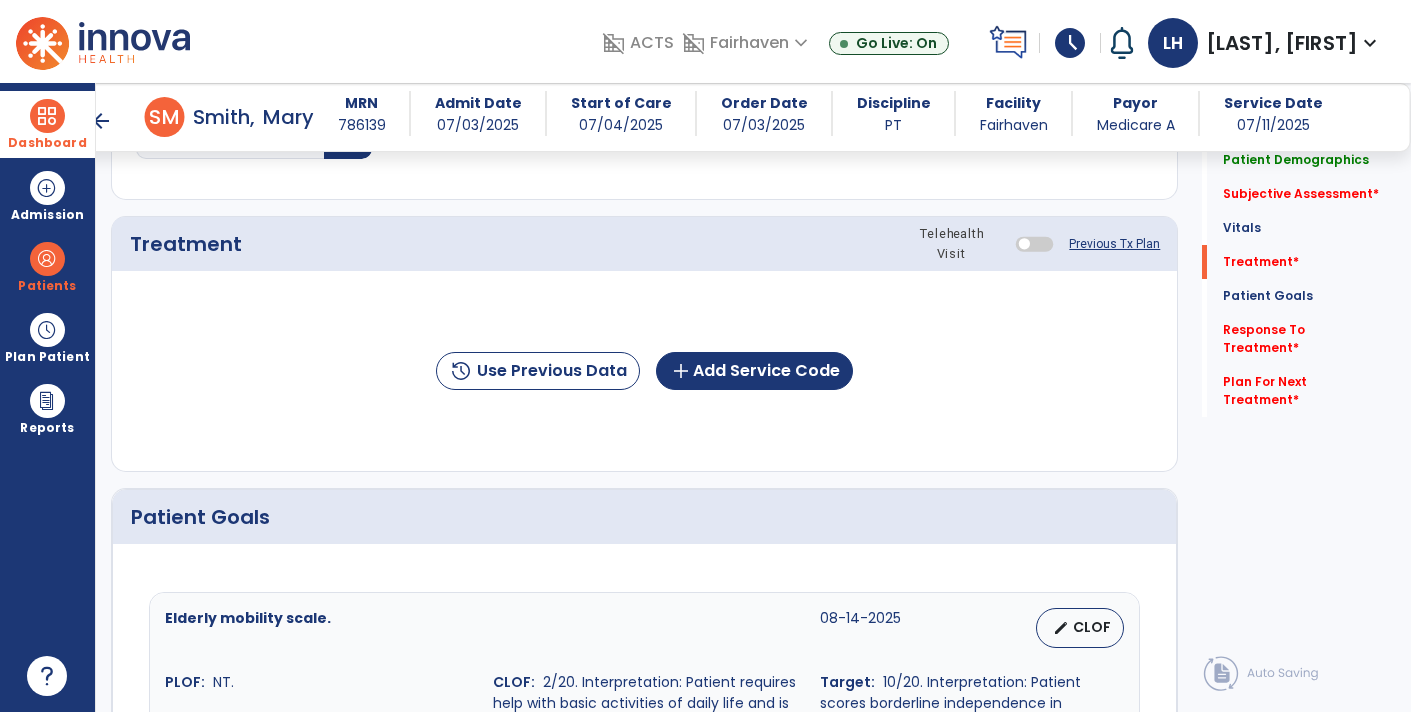 scroll, scrollTop: 1041, scrollLeft: 0, axis: vertical 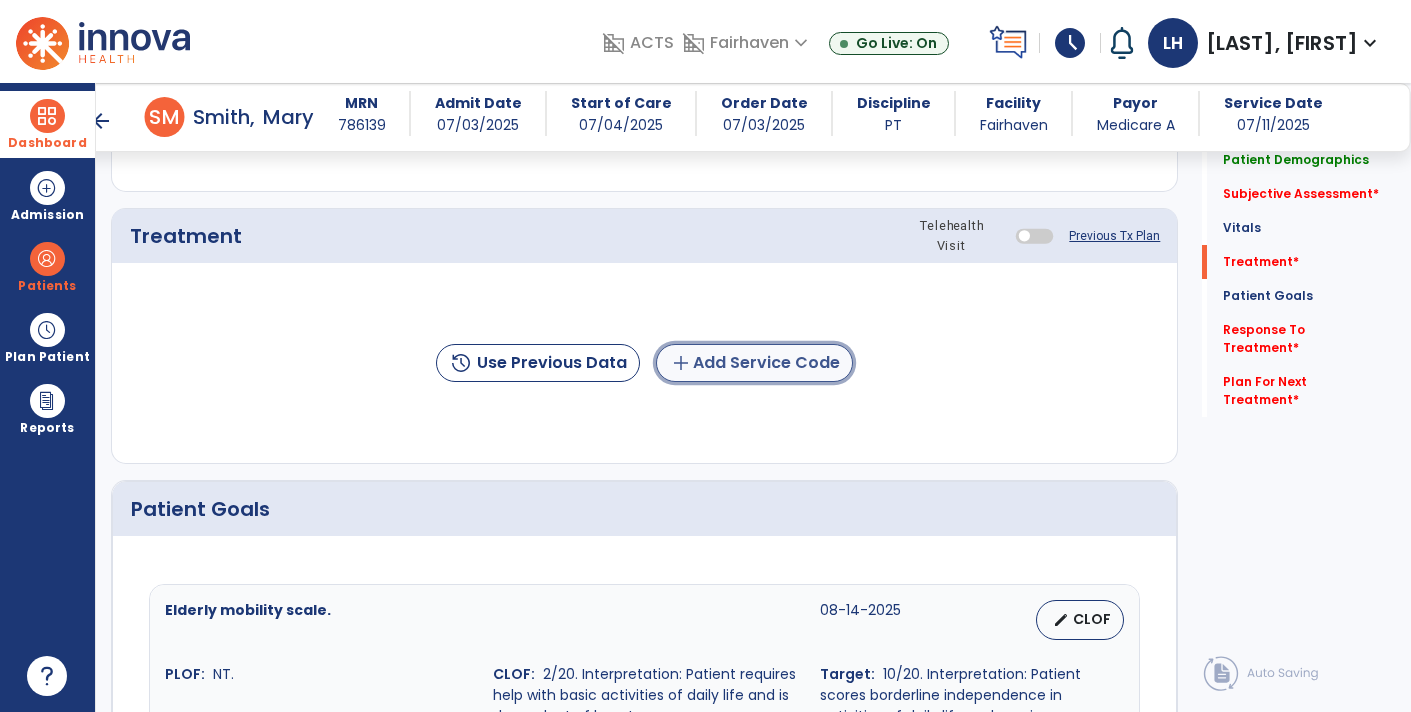 click on "add  Add Service Code" 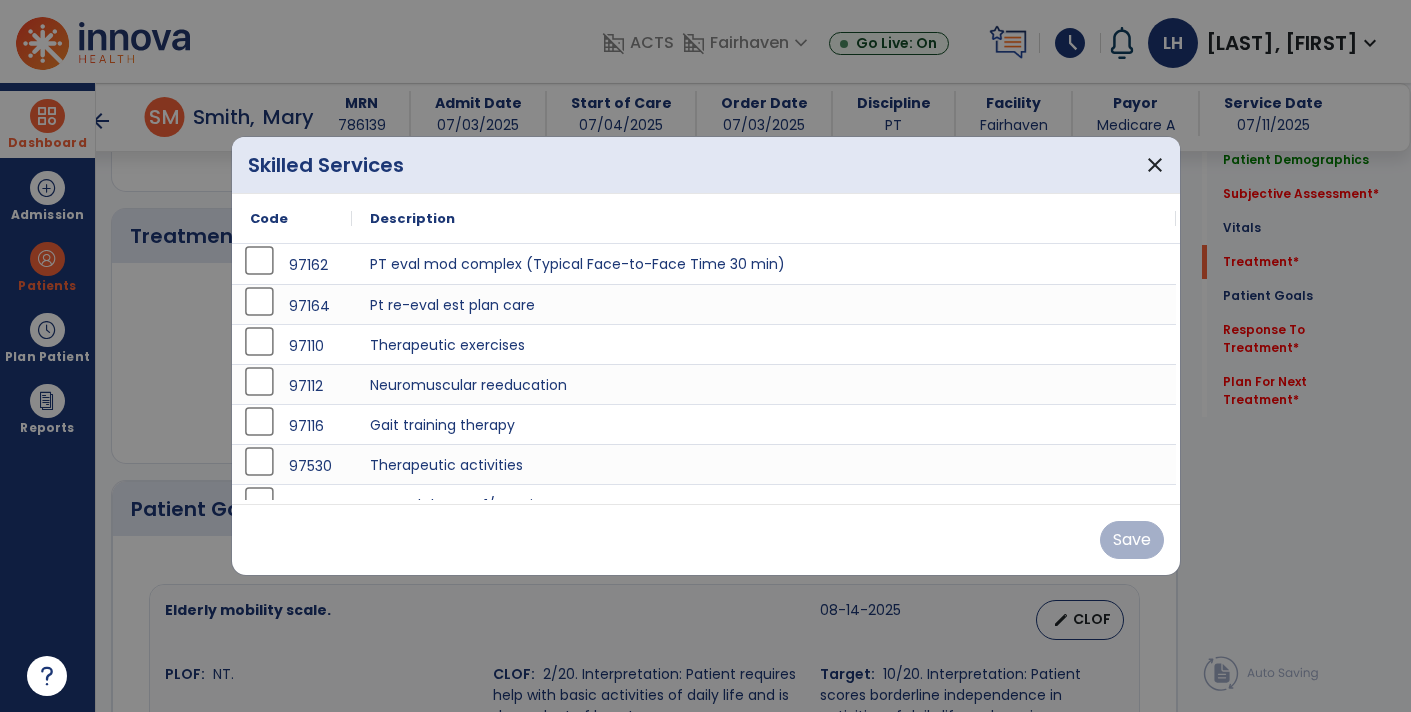 scroll, scrollTop: 24, scrollLeft: 0, axis: vertical 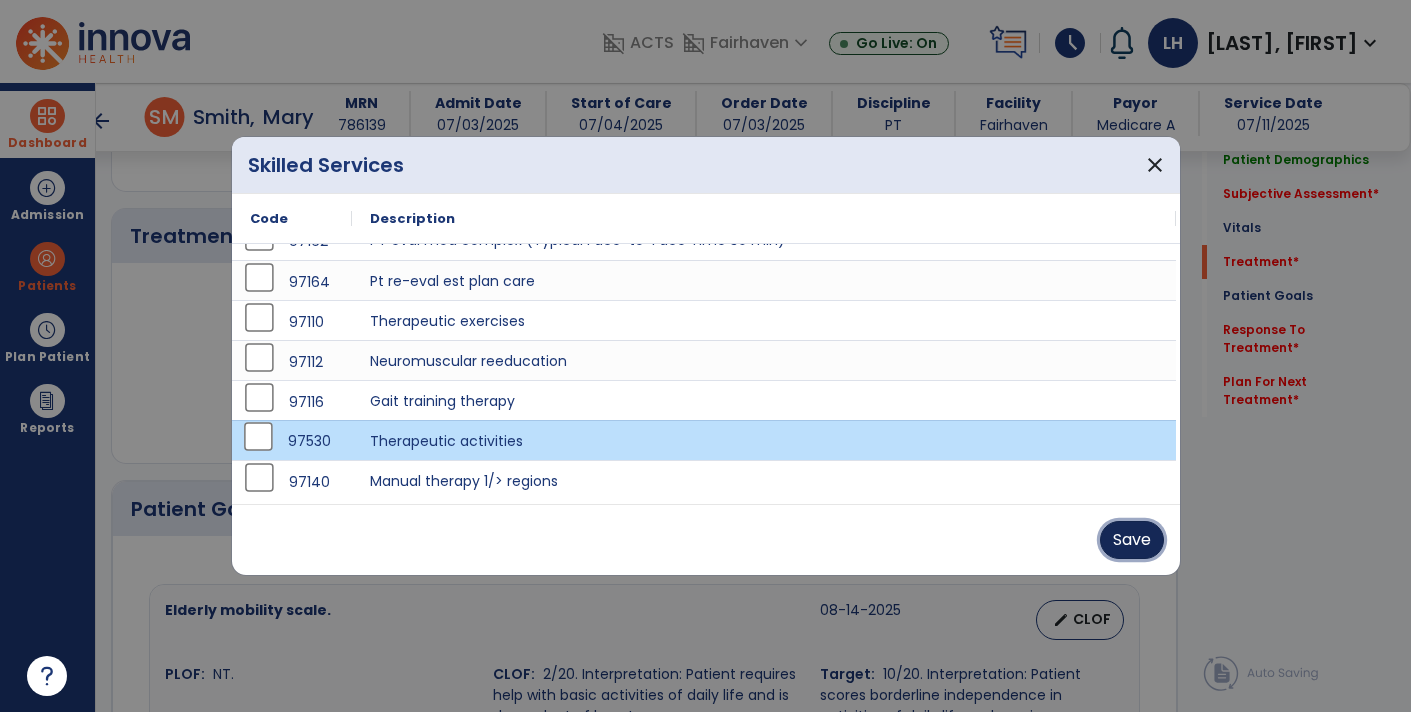 click on "Save" at bounding box center (1132, 540) 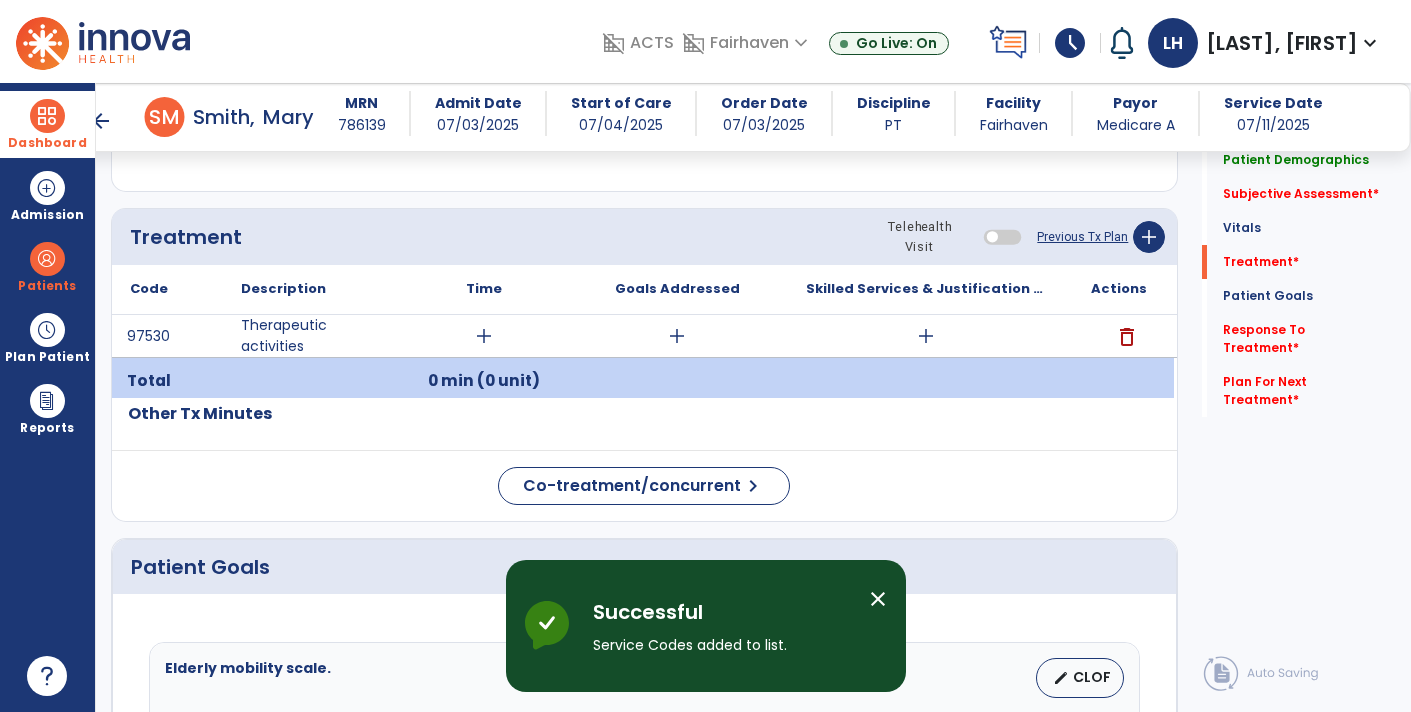 click on "add" at bounding box center [484, 336] 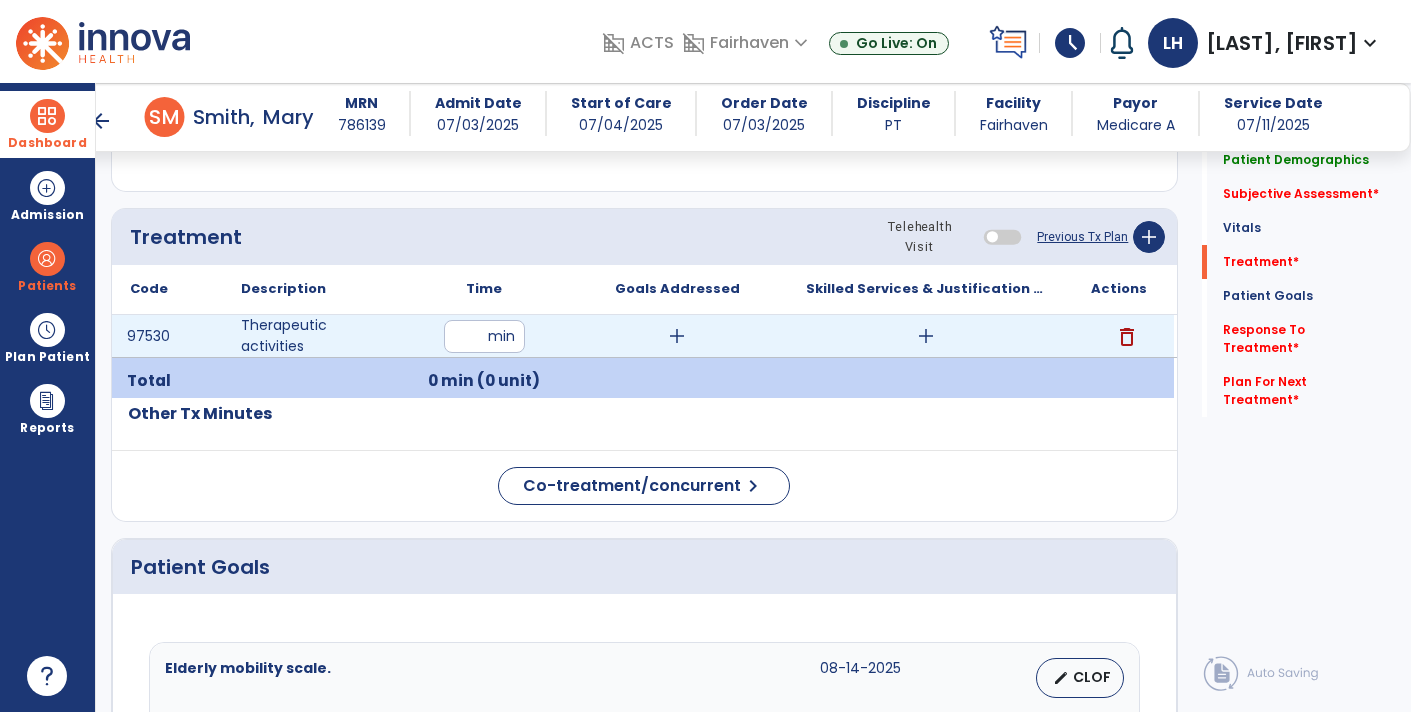 type on "**" 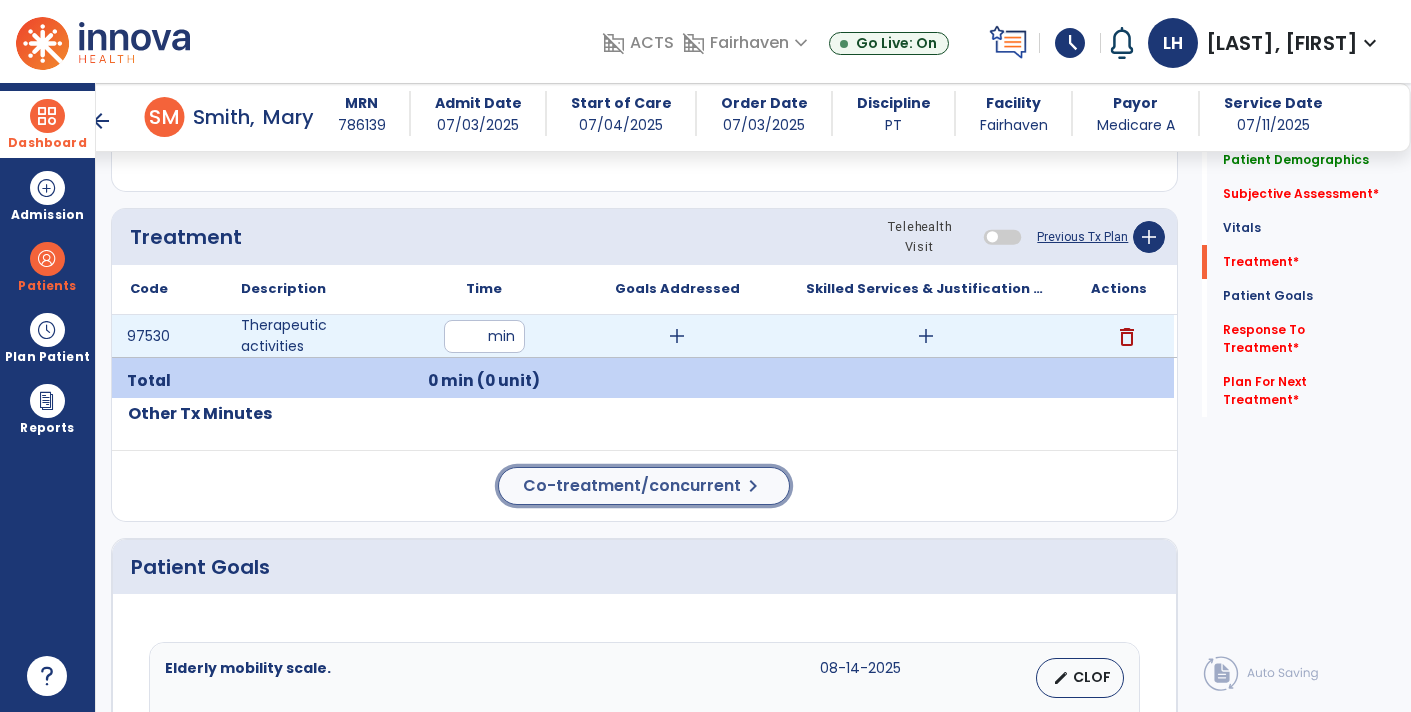 click on "Co-treatment/concurrent" 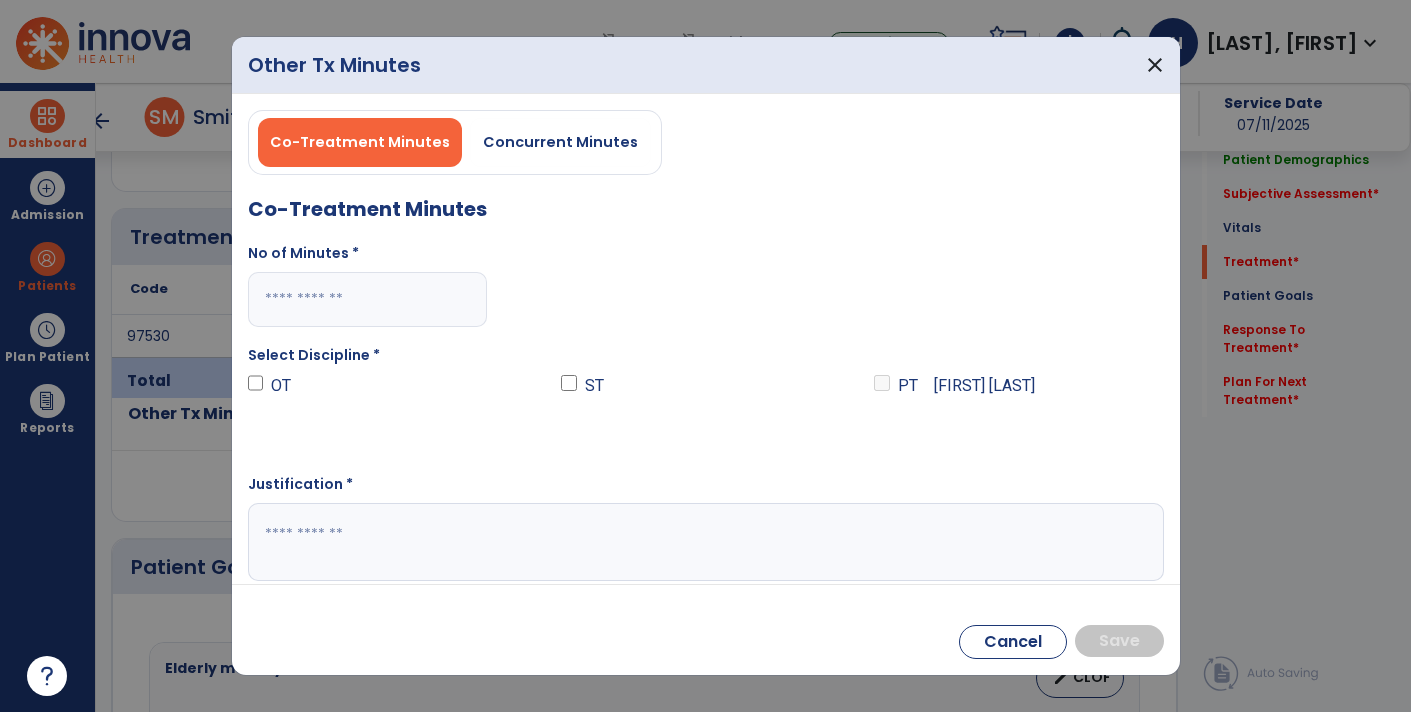 click at bounding box center [368, 299] 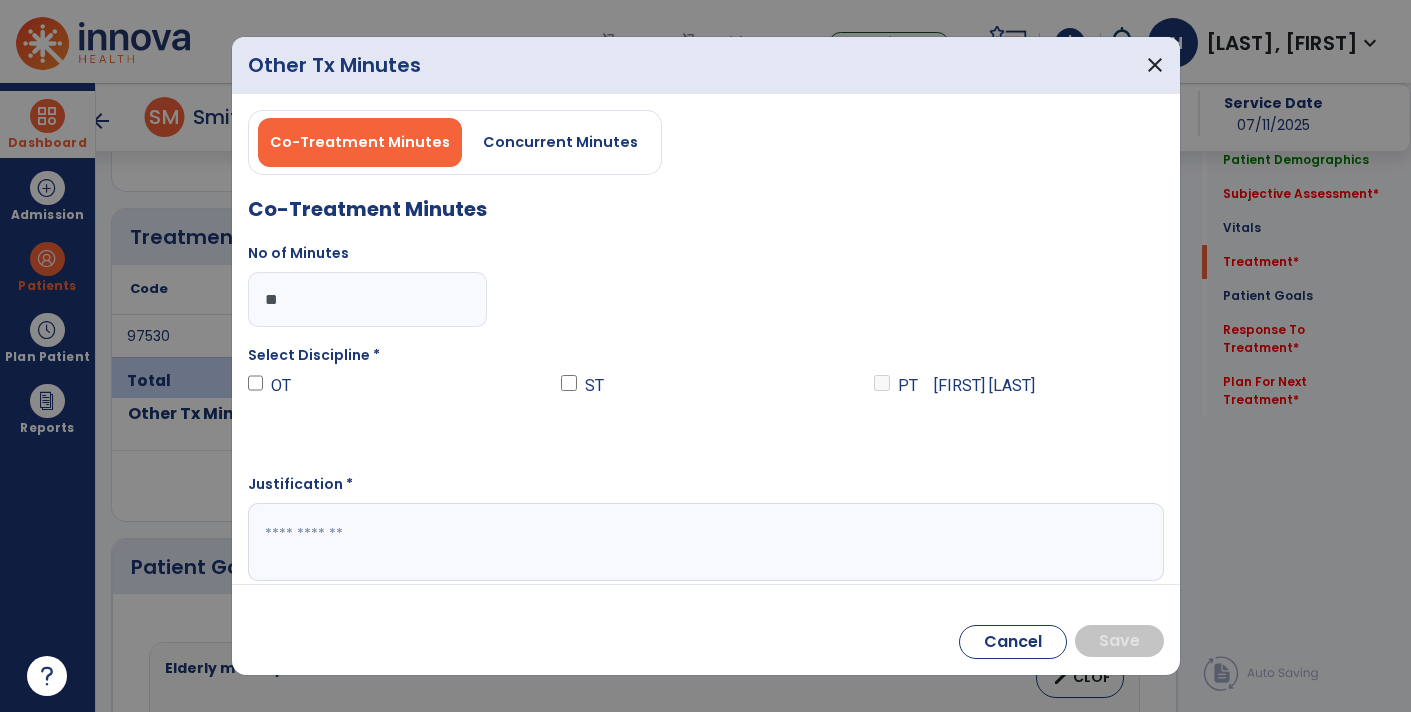 type on "**" 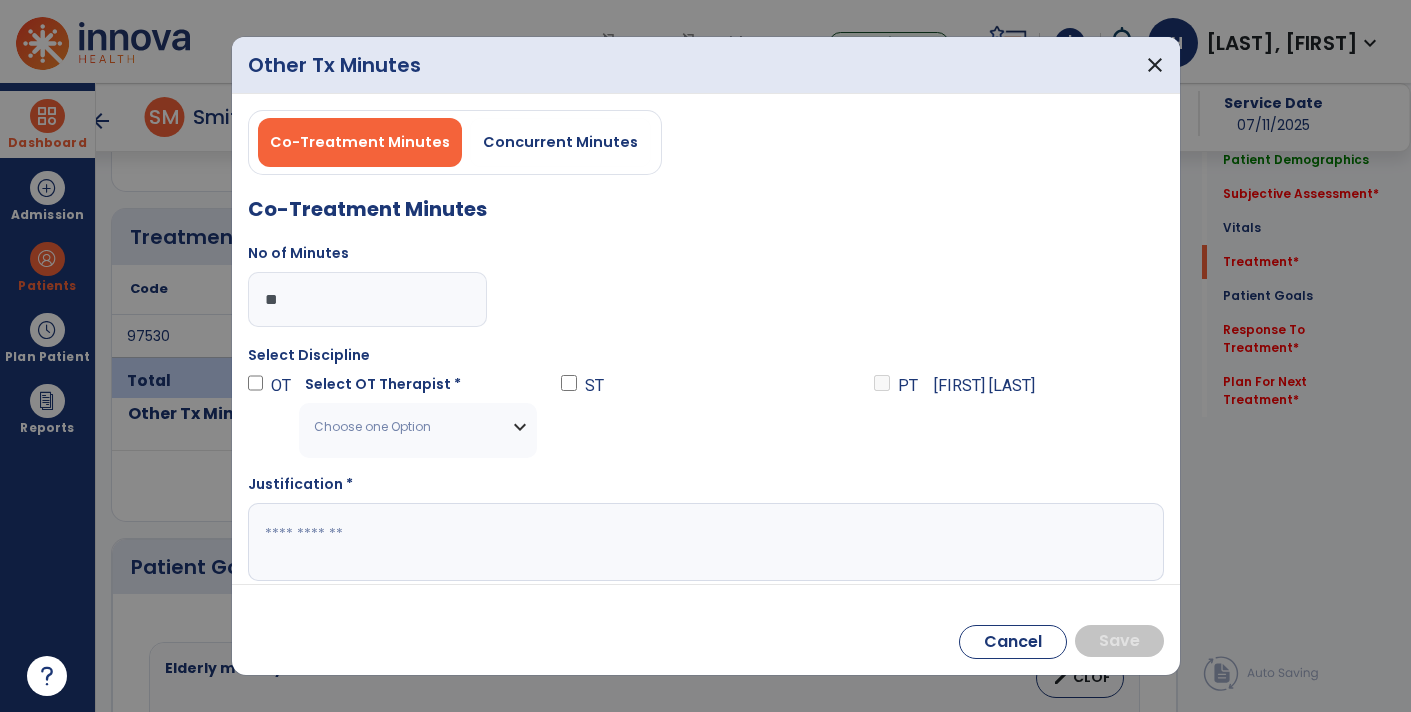 click on "Choose one Option" at bounding box center [405, 427] 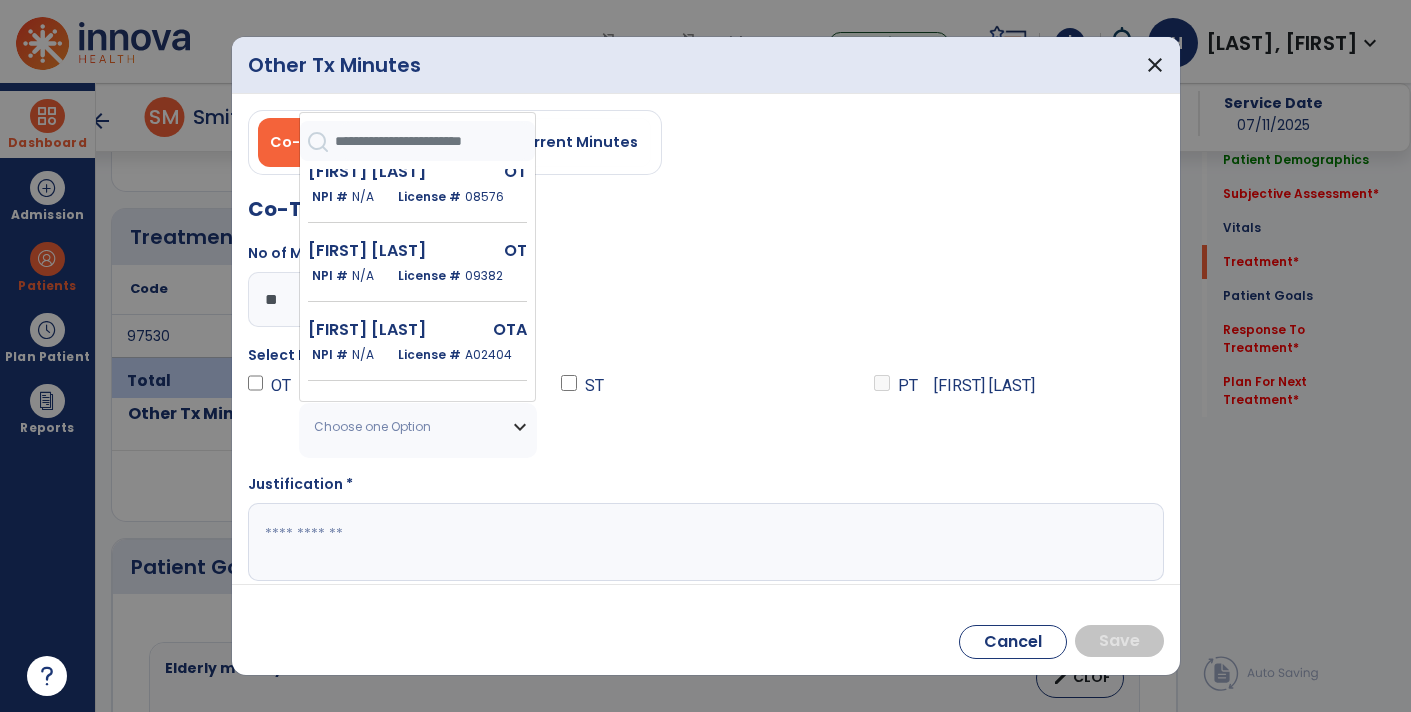 scroll, scrollTop: 320, scrollLeft: 0, axis: vertical 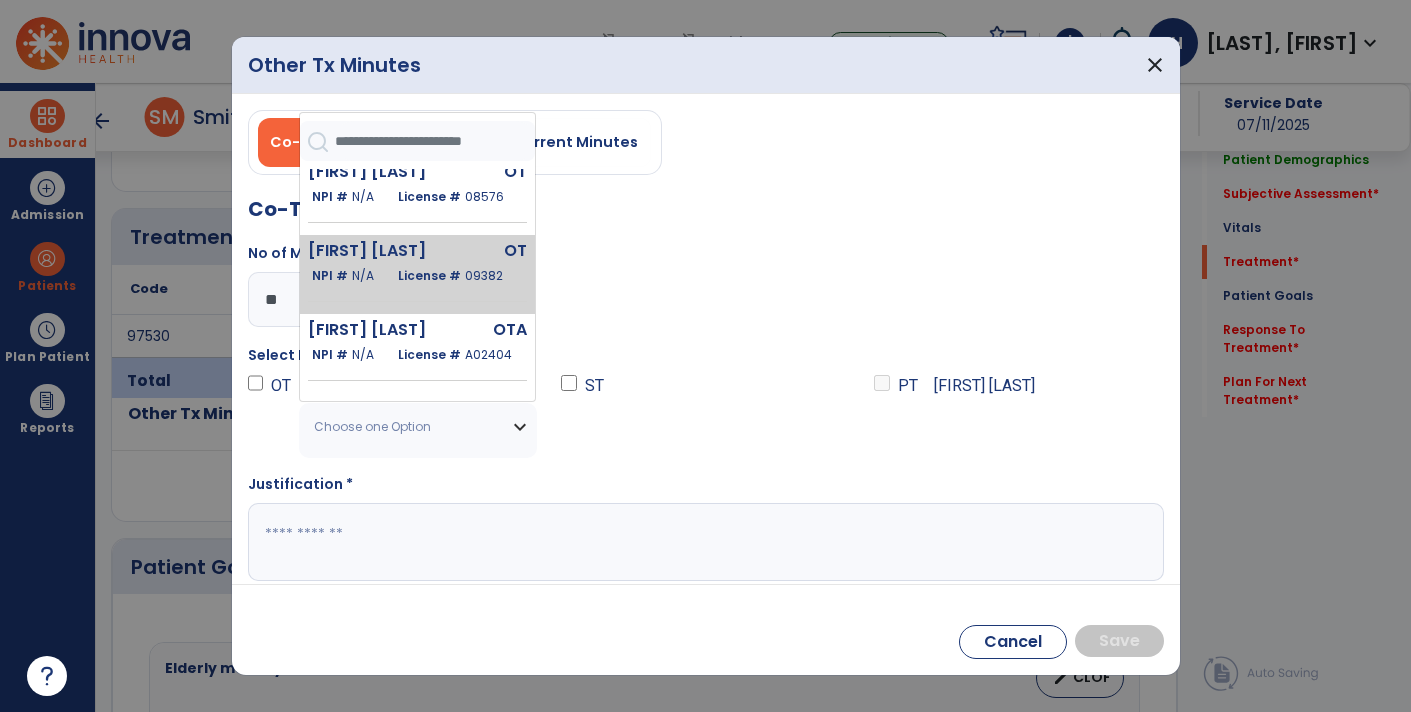 click on "OT" at bounding box center [499, 251] 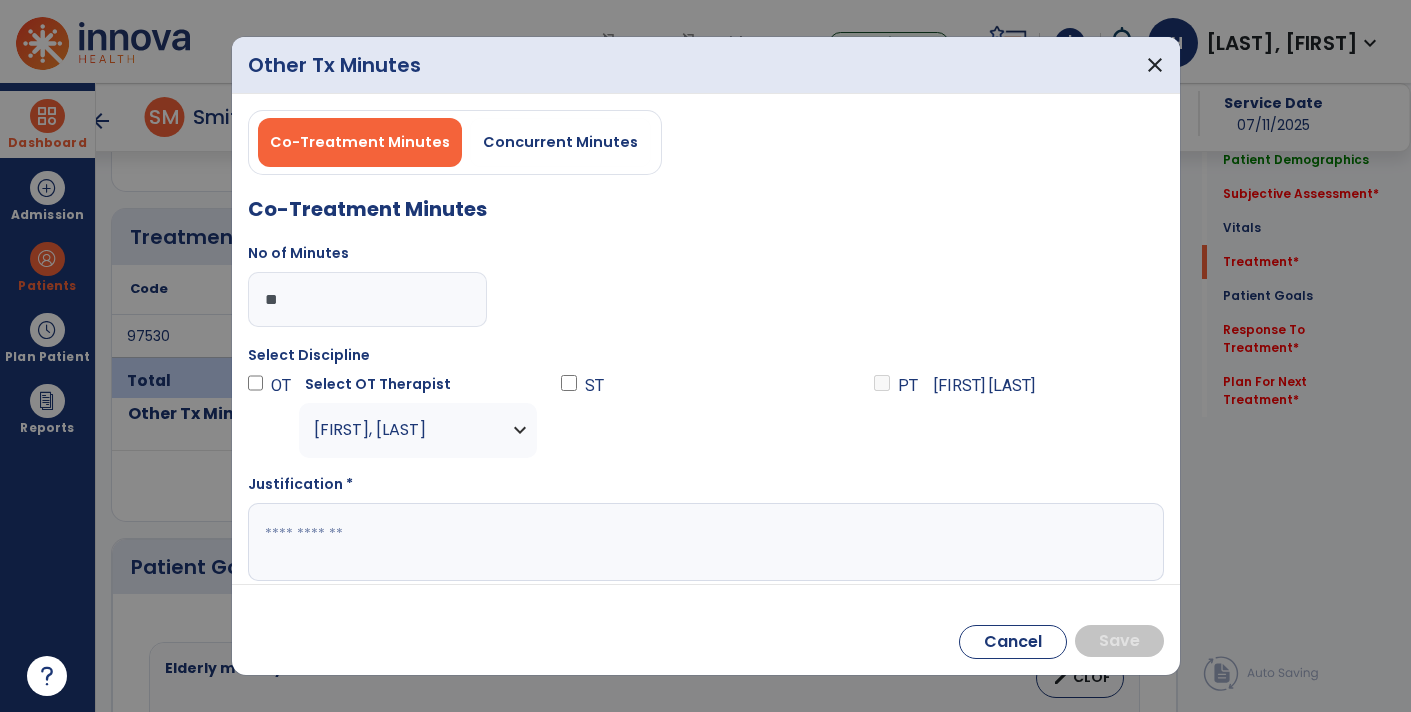 click at bounding box center [704, 542] 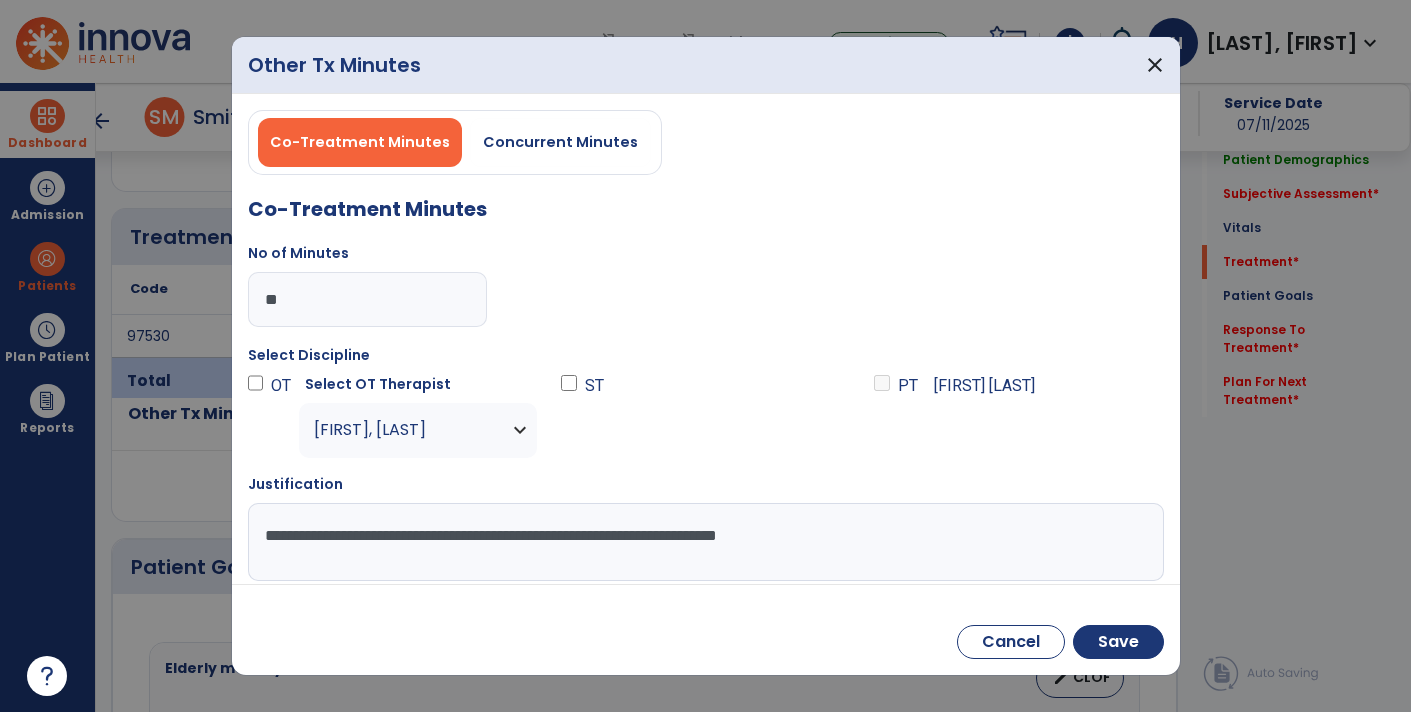 click on "**********" at bounding box center (704, 542) 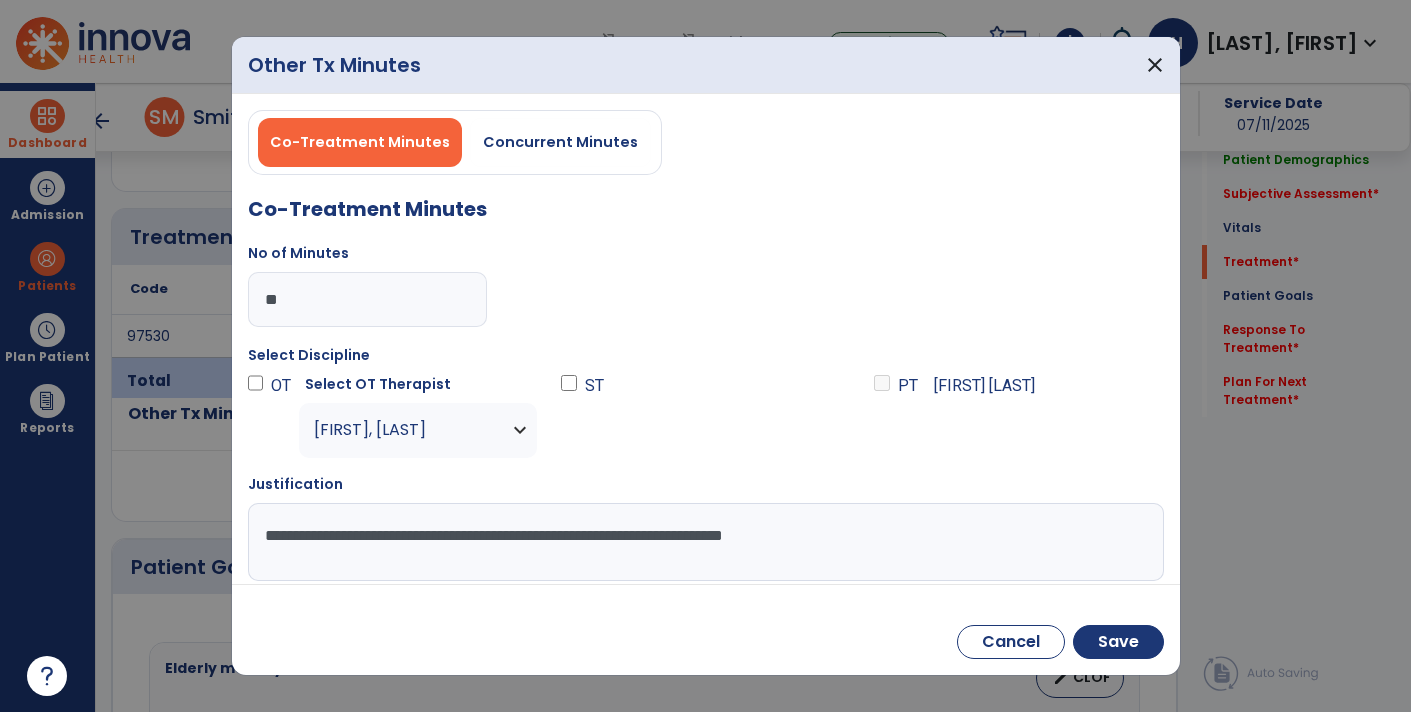 click on "**********" at bounding box center [704, 542] 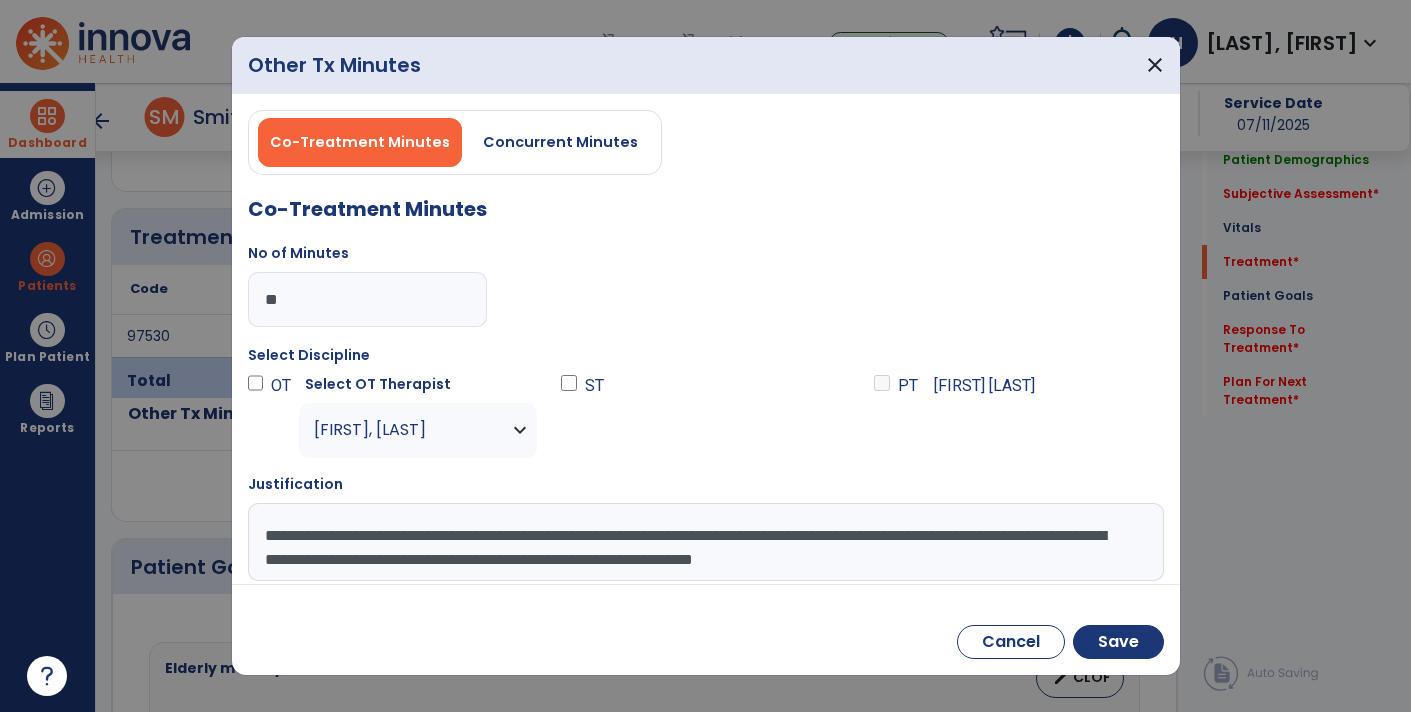 scroll, scrollTop: 14, scrollLeft: 0, axis: vertical 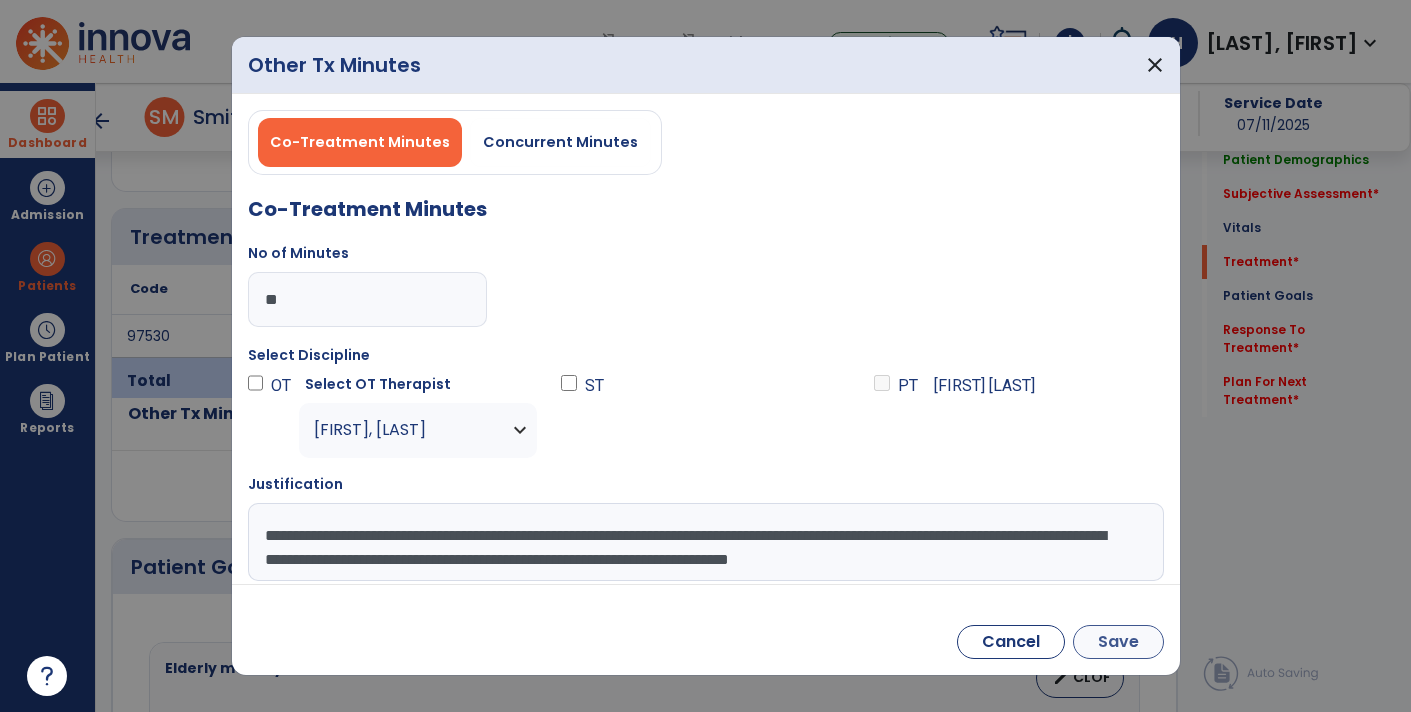 type on "**********" 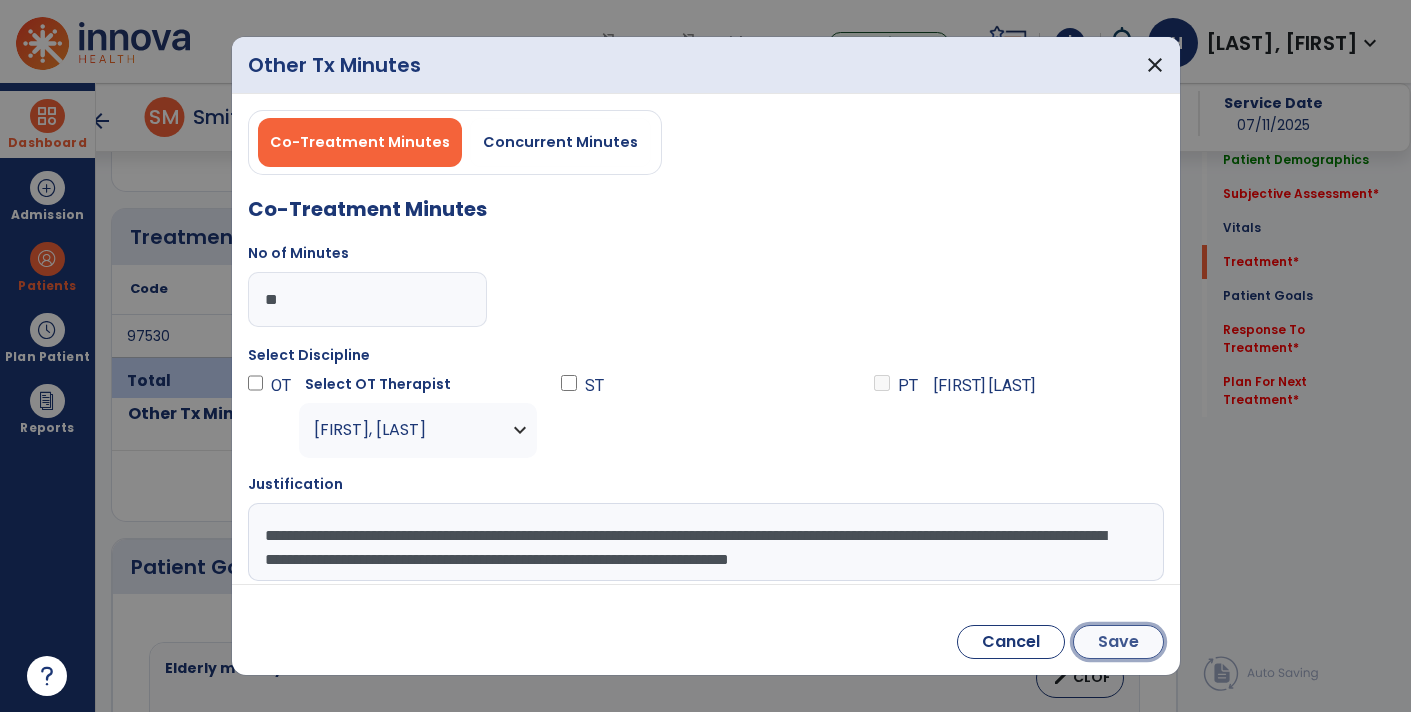 click on "Save" at bounding box center [1118, 642] 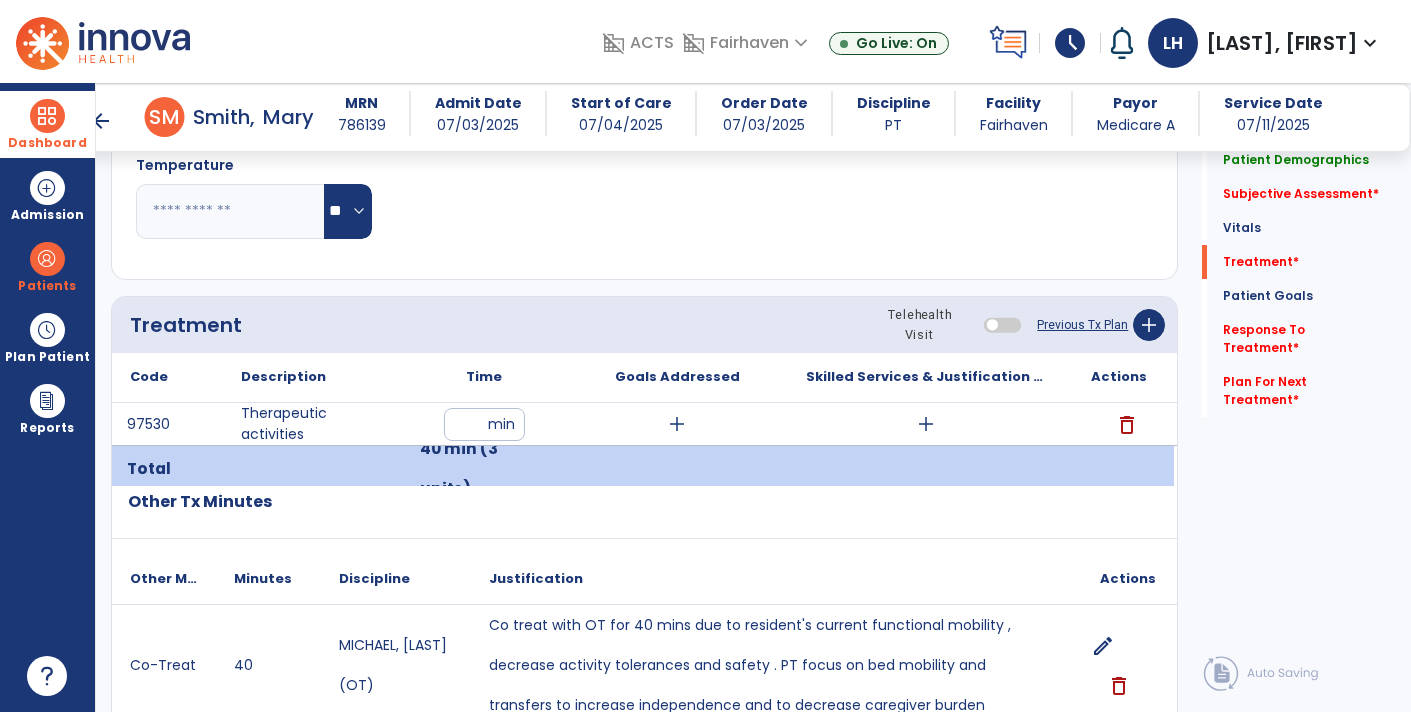 scroll, scrollTop: 953, scrollLeft: 0, axis: vertical 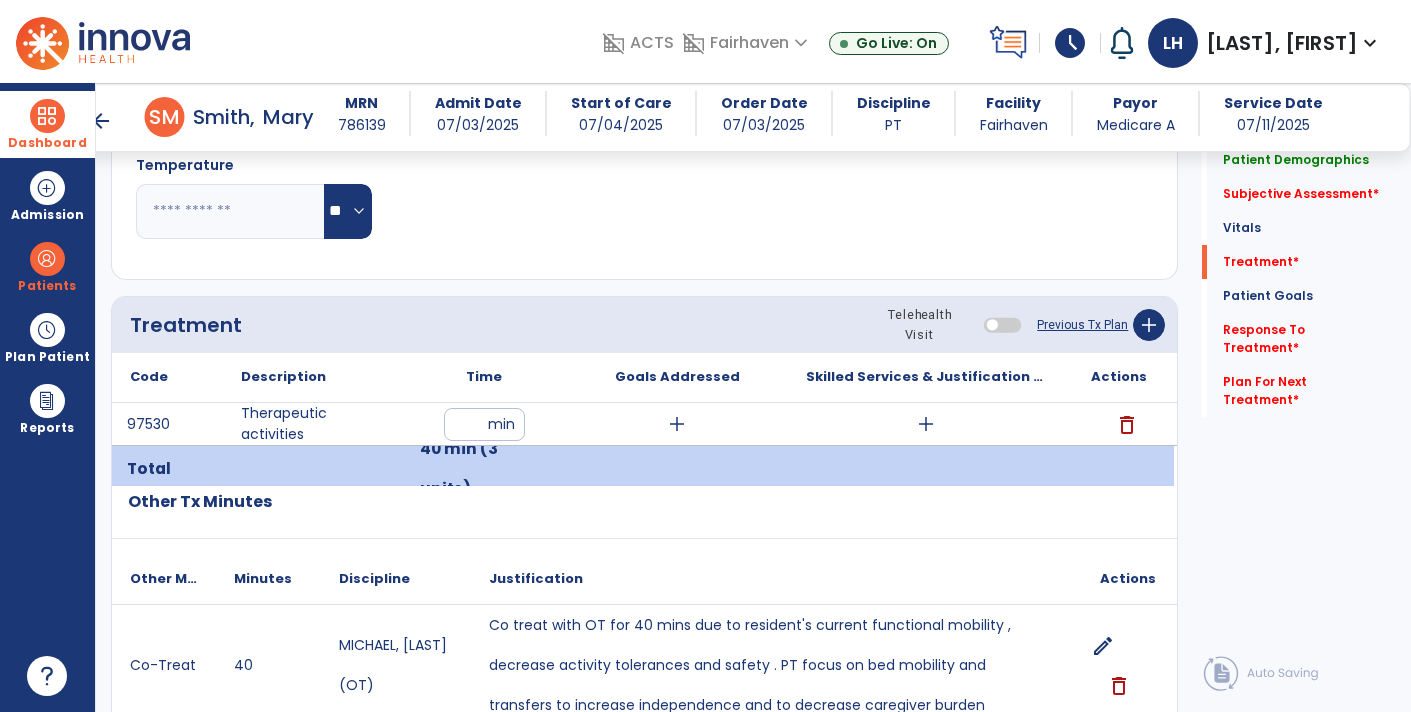 click on "add" at bounding box center (926, 424) 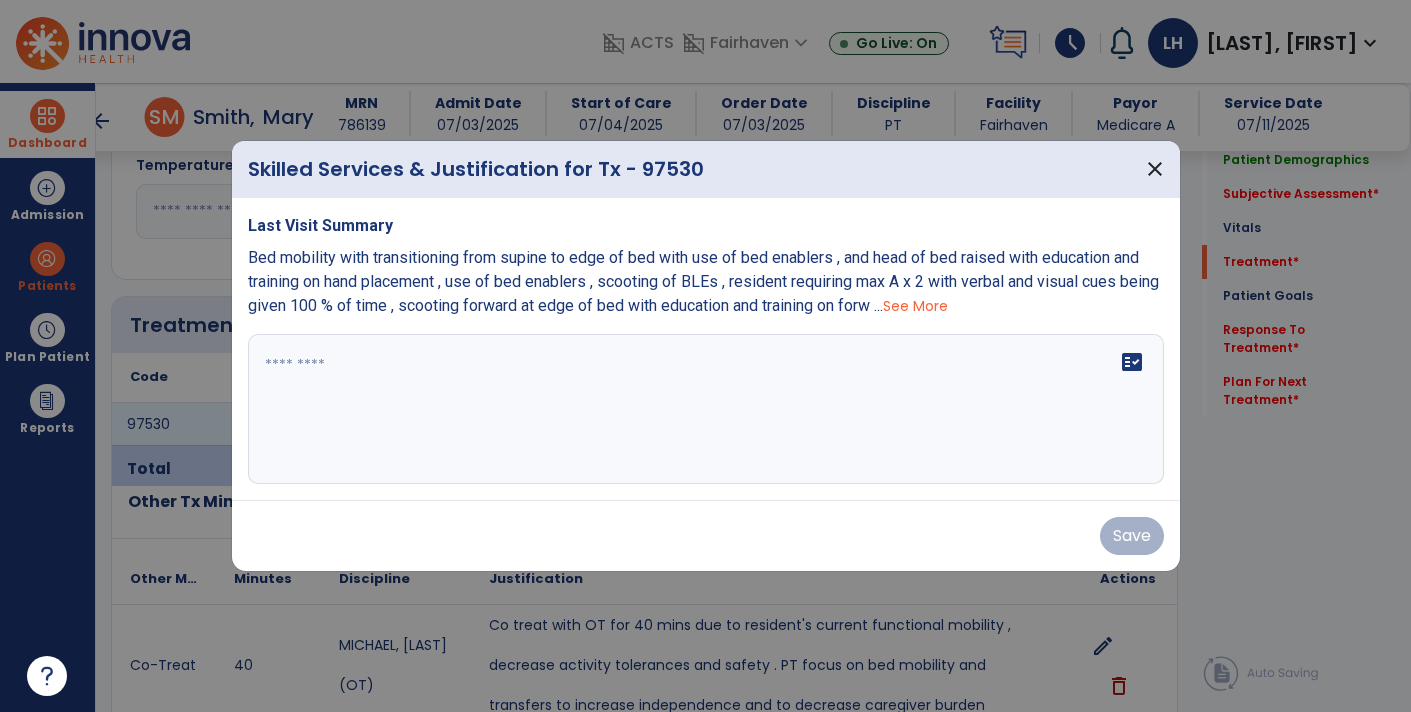 click on "fact_check" at bounding box center [706, 409] 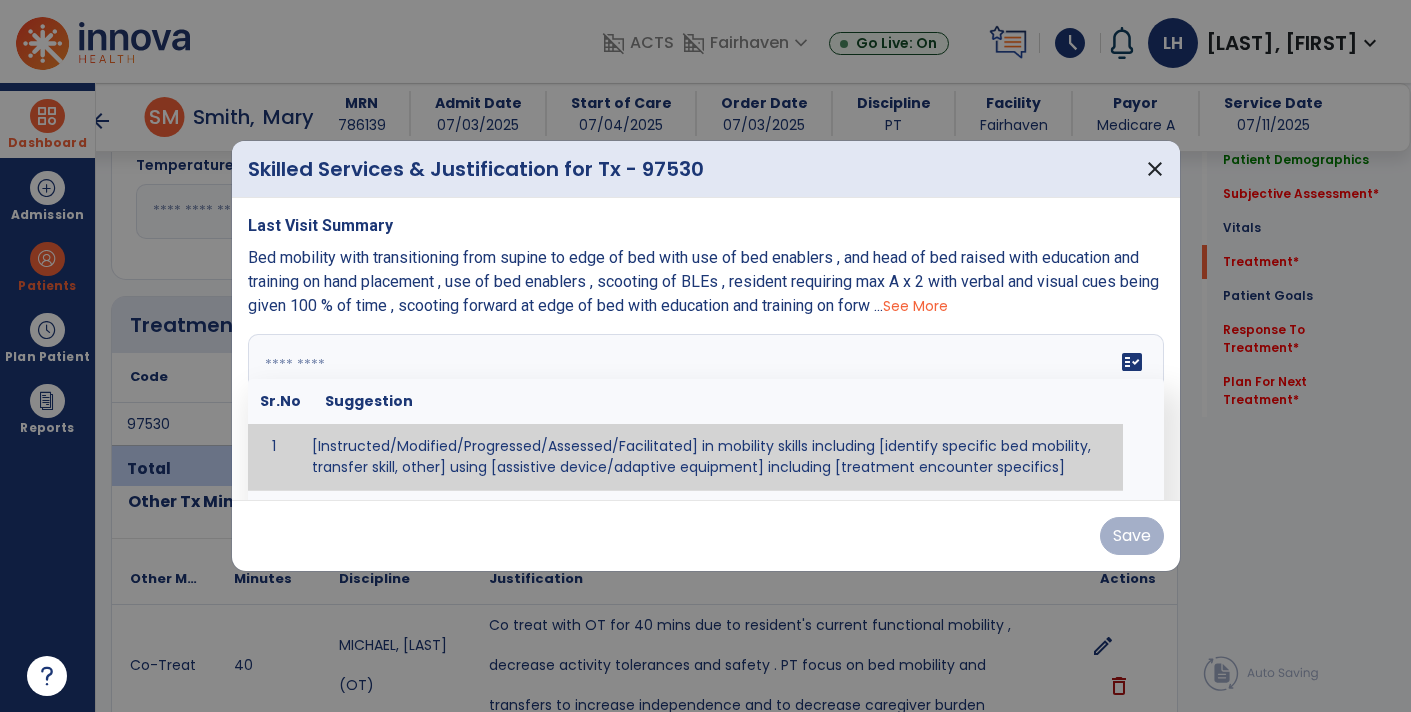 type on "*" 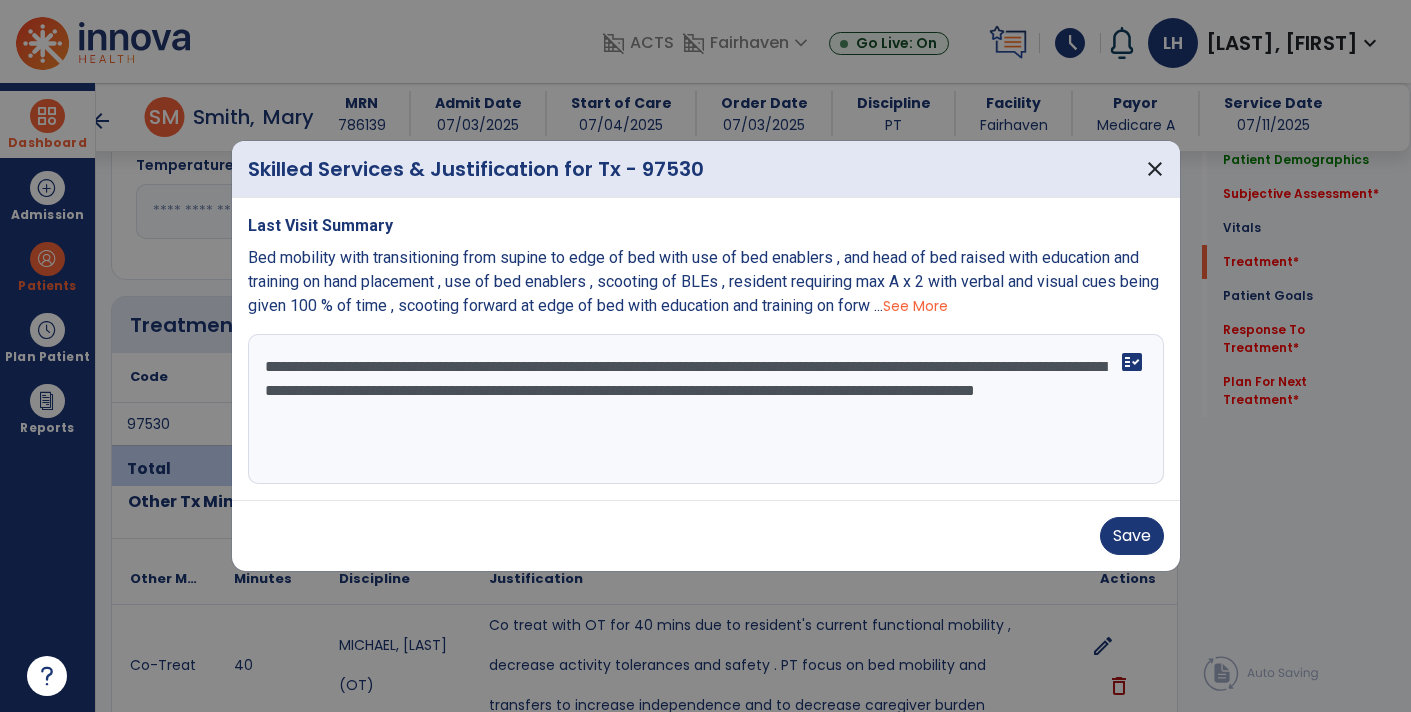 click on "**********" at bounding box center (706, 409) 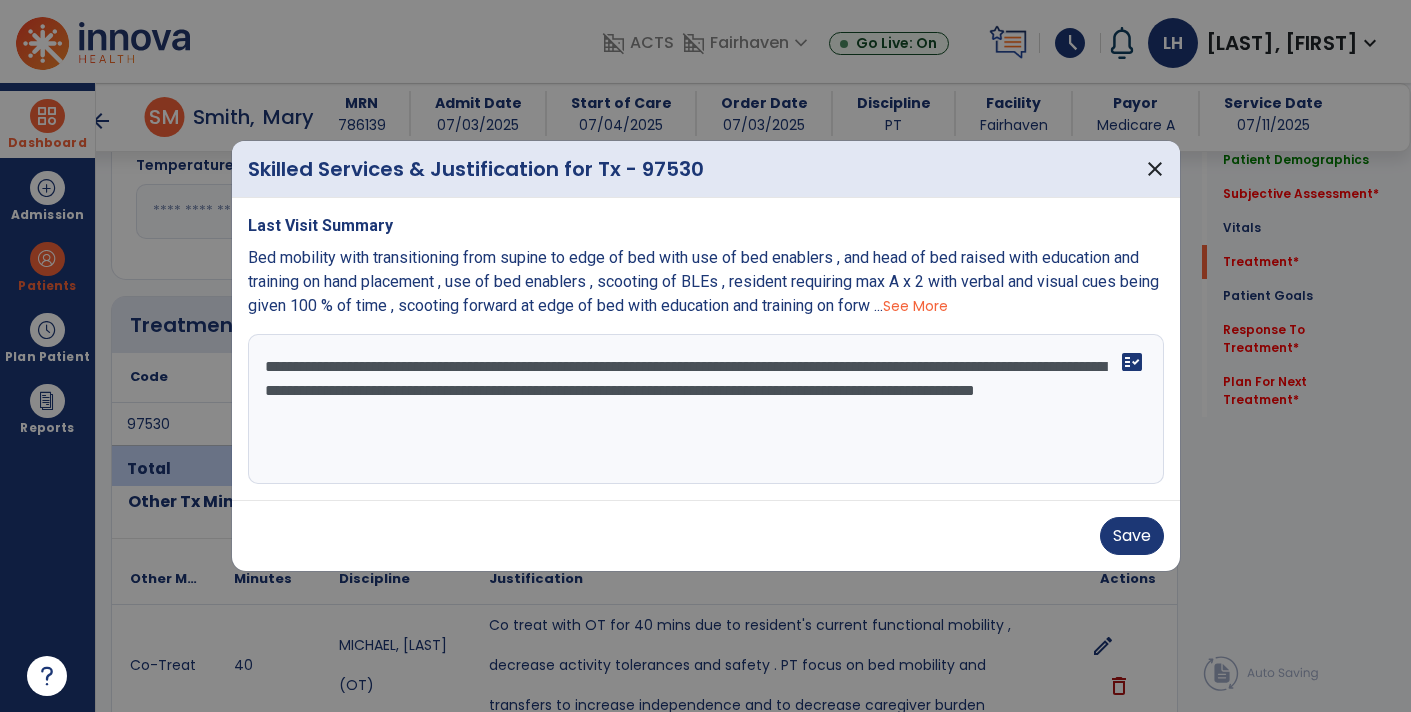 click on "**********" at bounding box center (706, 409) 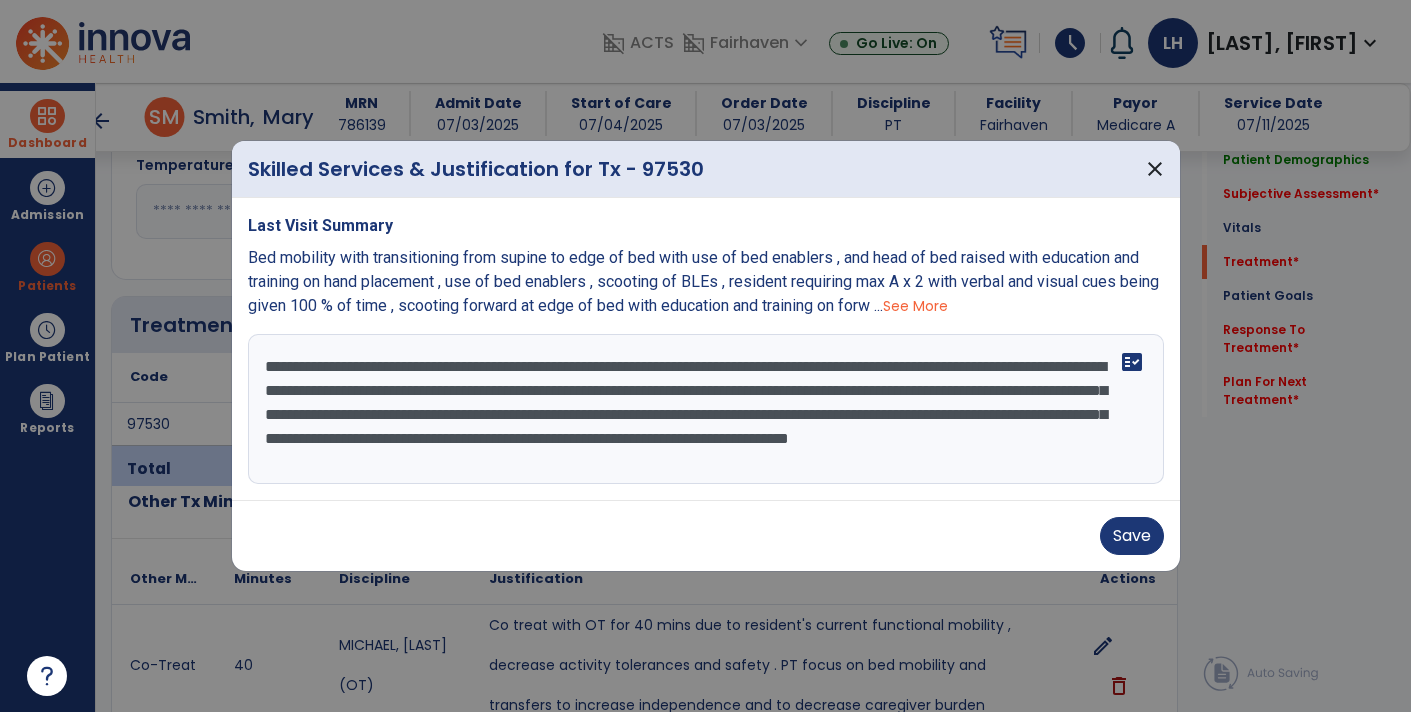 click on "**********" at bounding box center [706, 409] 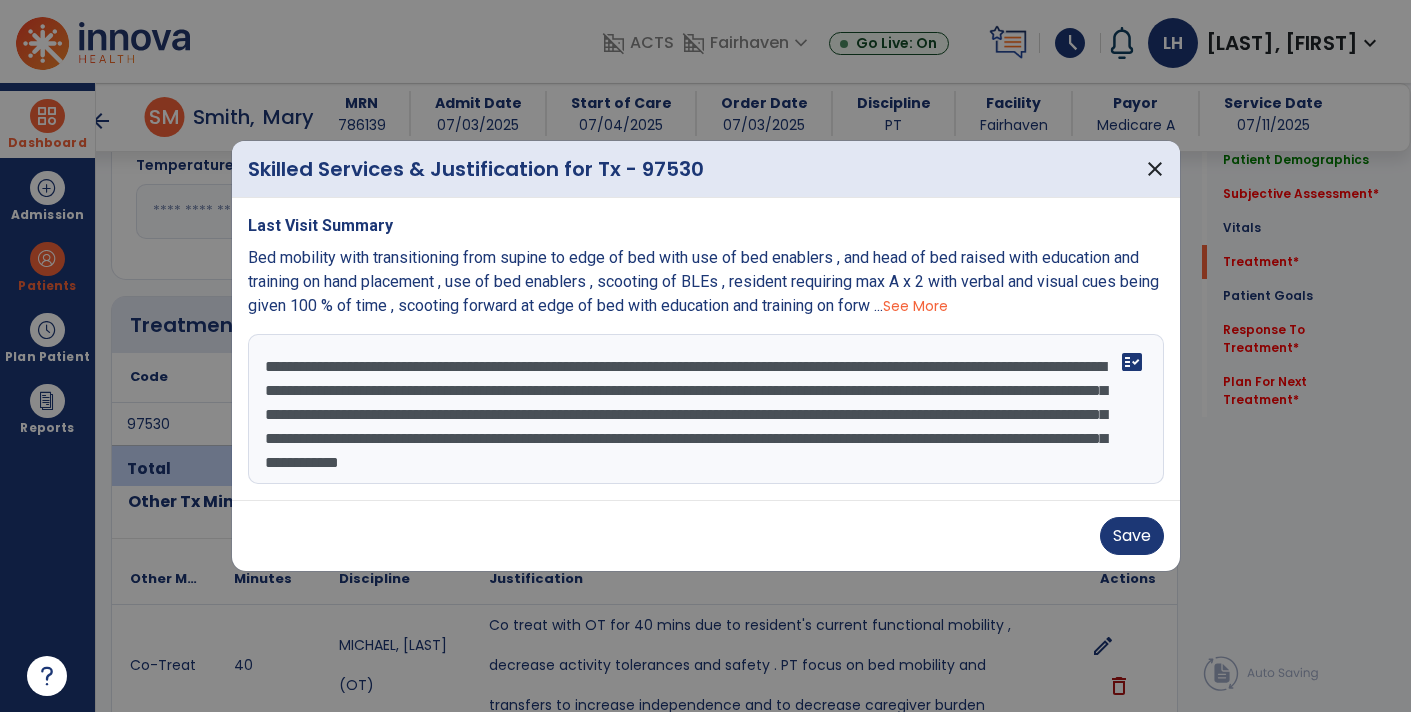 scroll, scrollTop: 14, scrollLeft: 0, axis: vertical 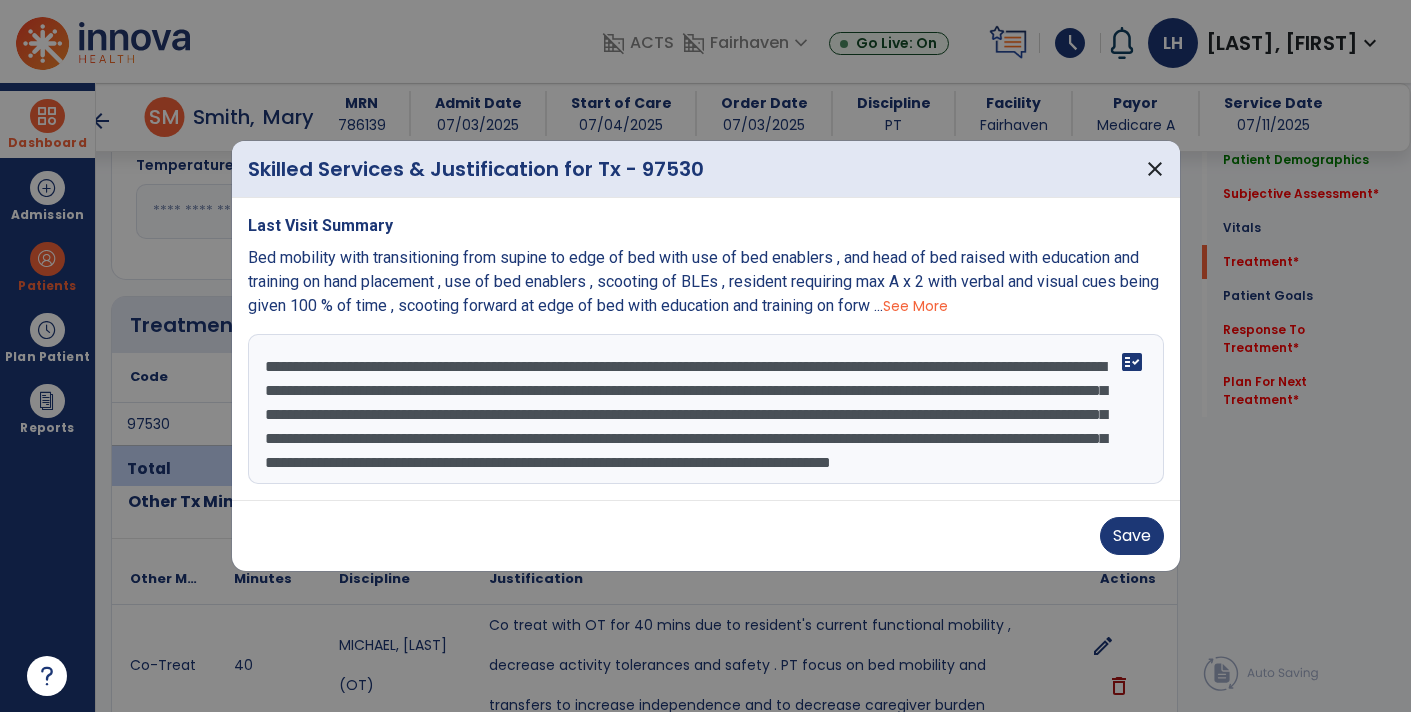 click on "**********" at bounding box center [706, 409] 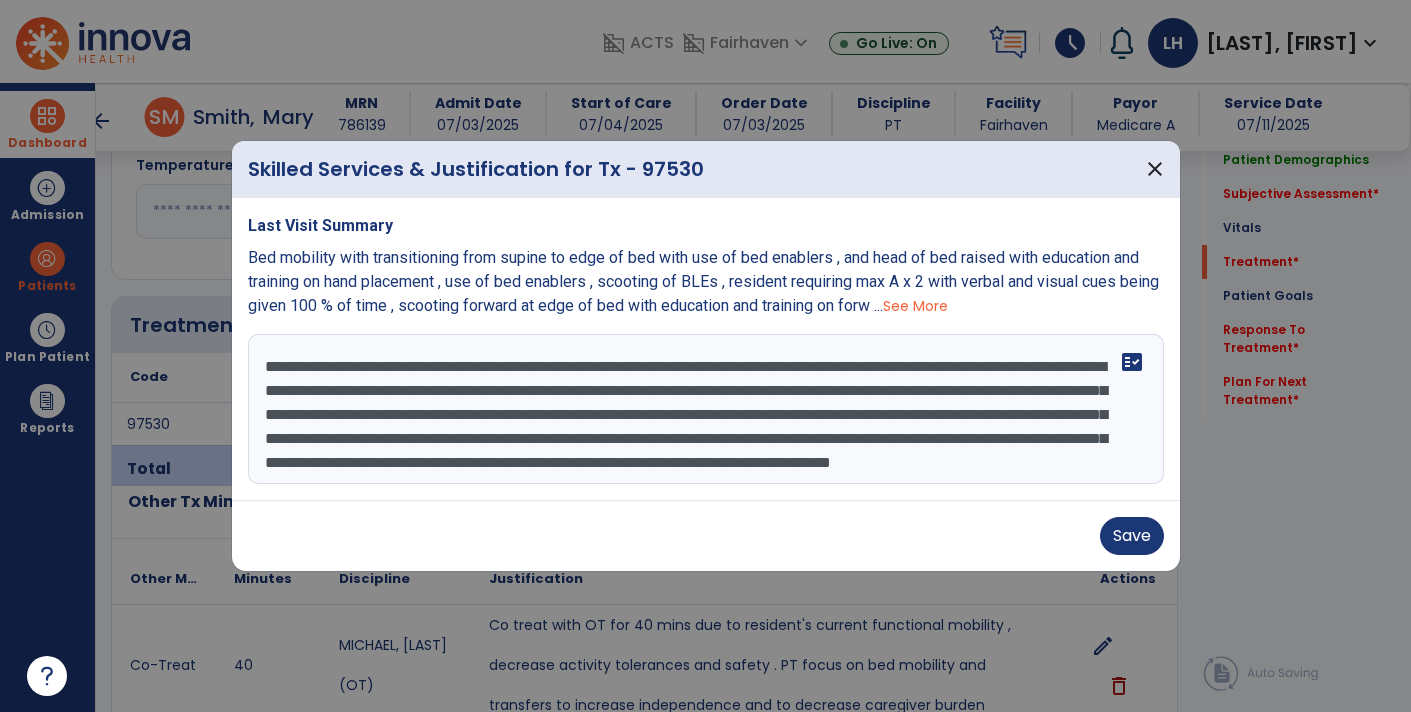 click on "**********" at bounding box center (706, 409) 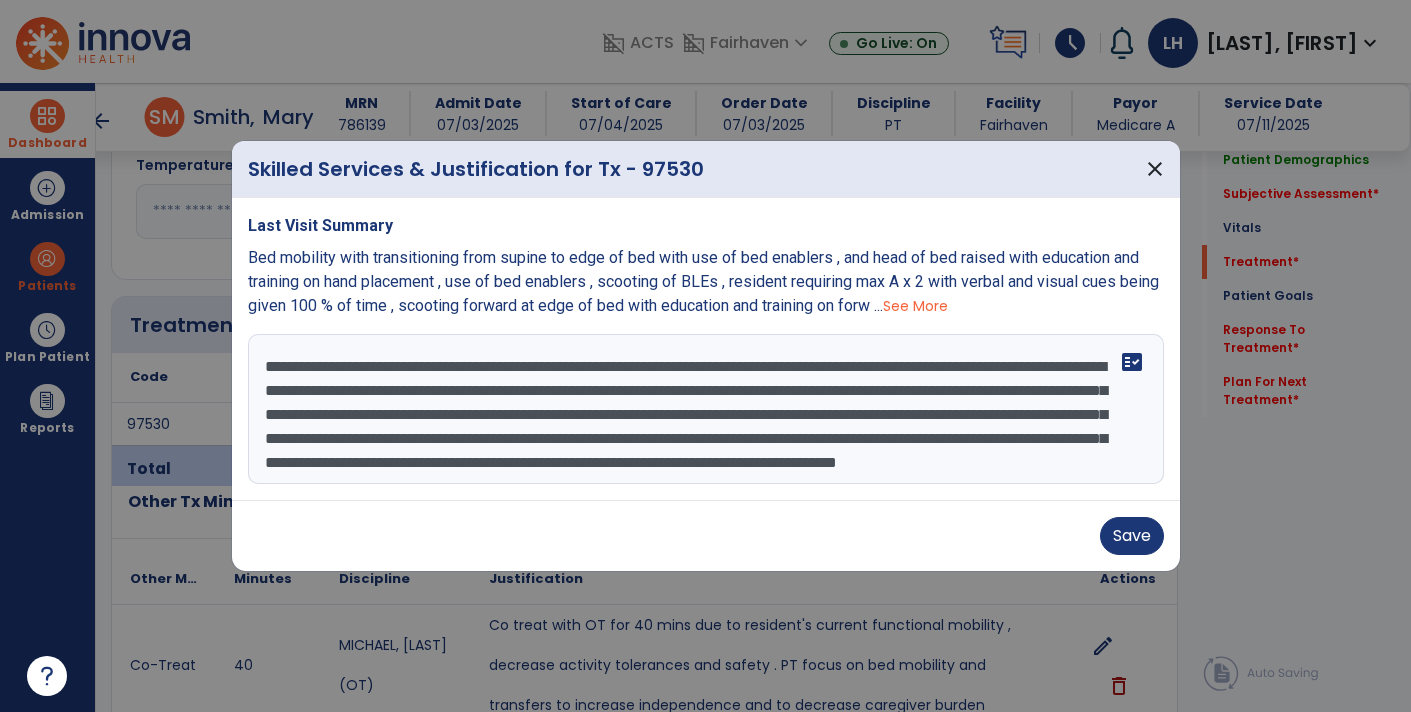 scroll, scrollTop: 38, scrollLeft: 0, axis: vertical 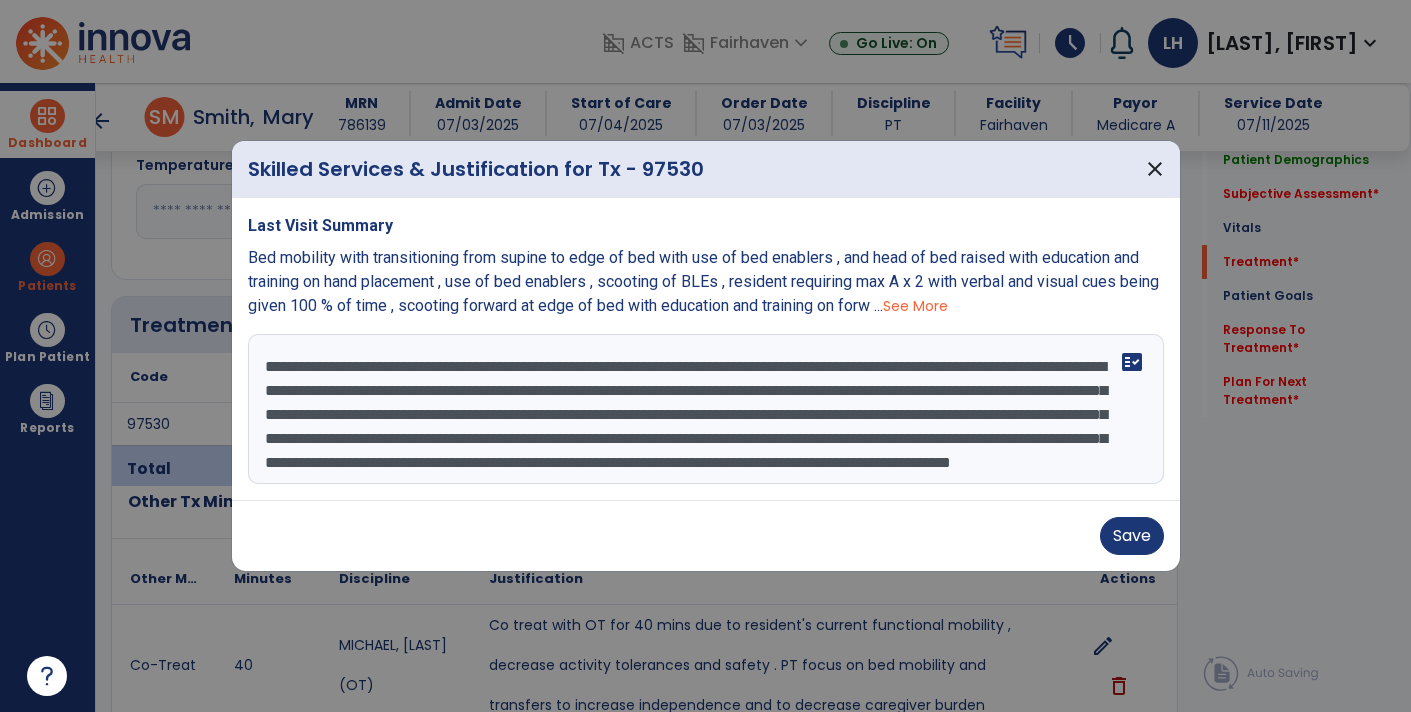 click on "**********" at bounding box center (706, 409) 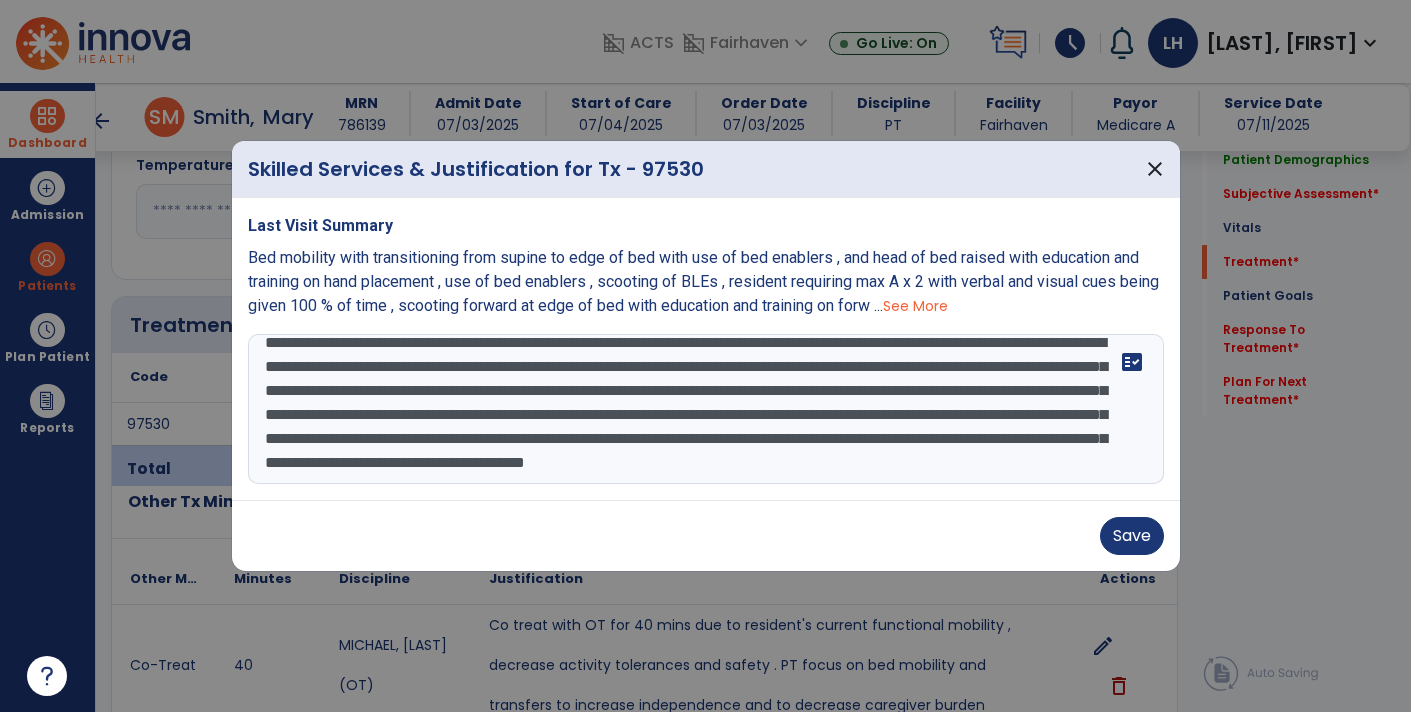 scroll, scrollTop: 63, scrollLeft: 0, axis: vertical 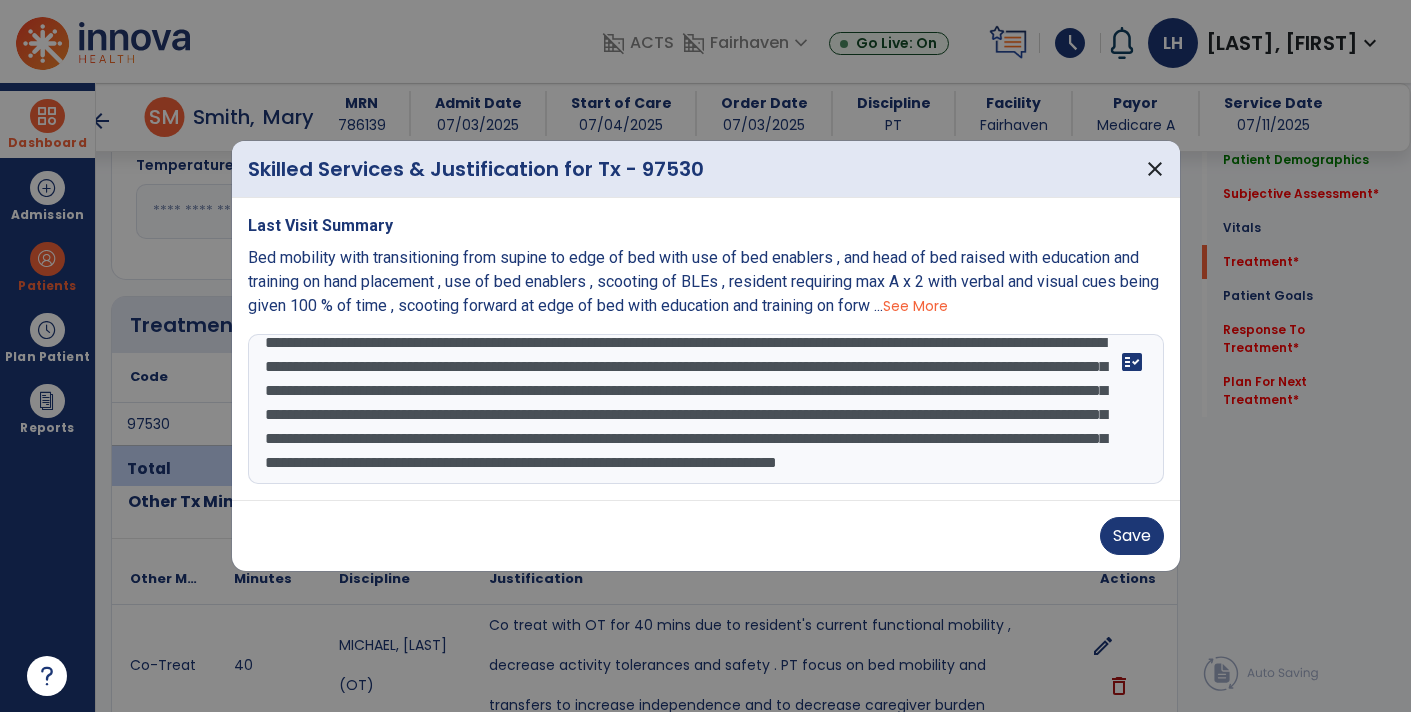 click on "**********" at bounding box center (706, 409) 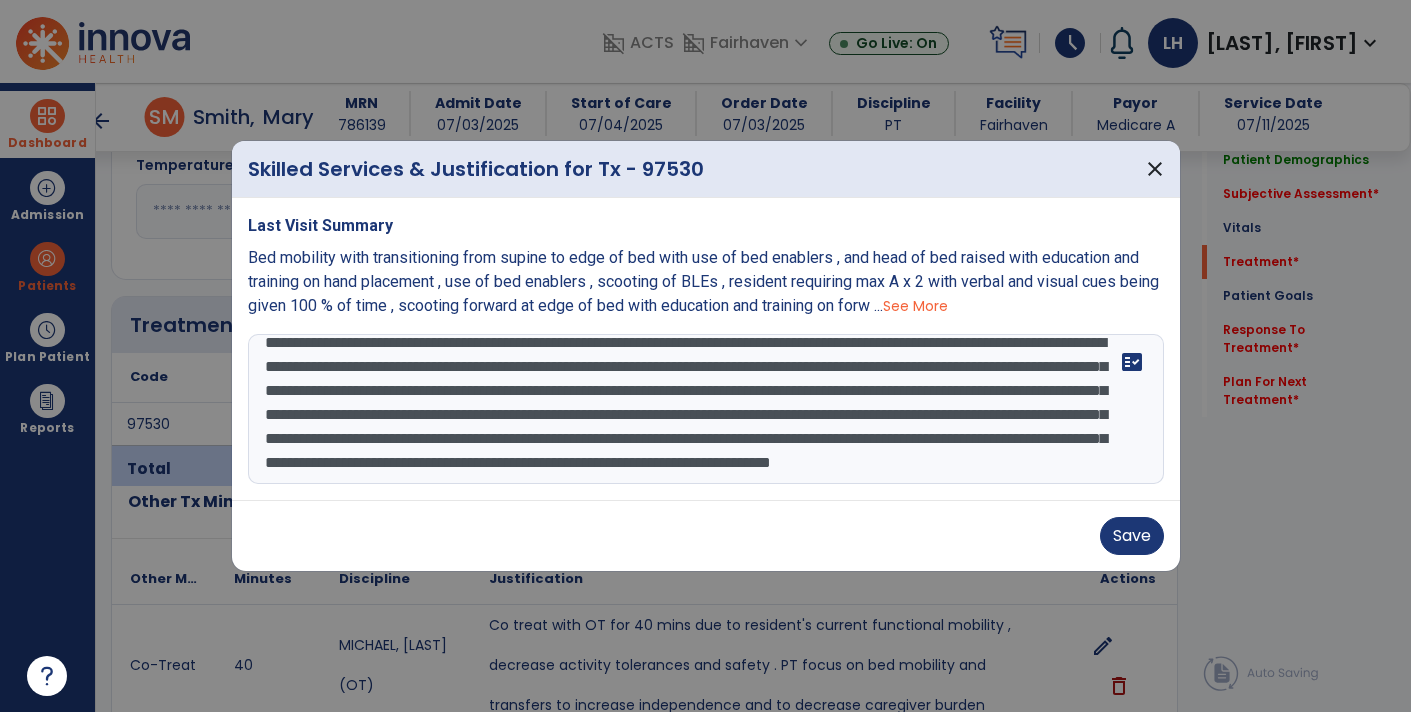 click on "**********" at bounding box center (706, 409) 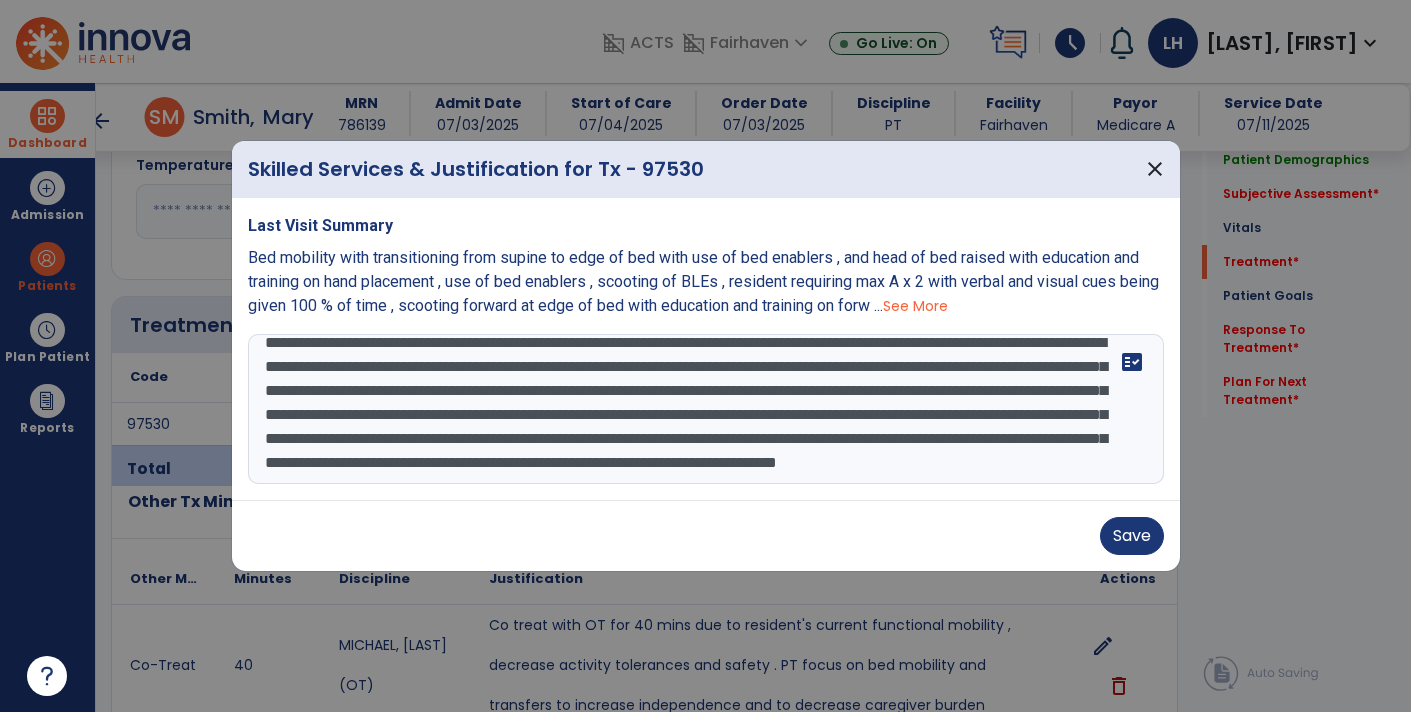 click on "**********" at bounding box center [706, 409] 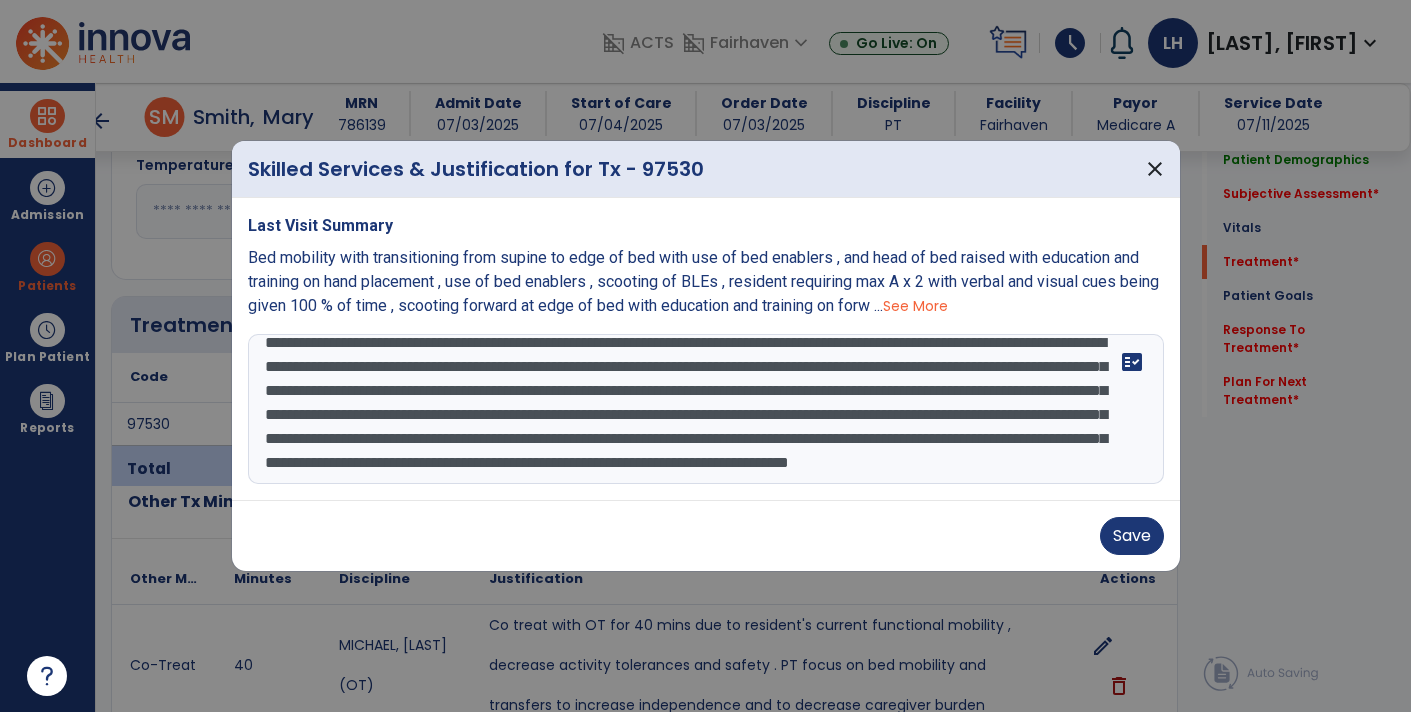 click on "**********" at bounding box center [706, 409] 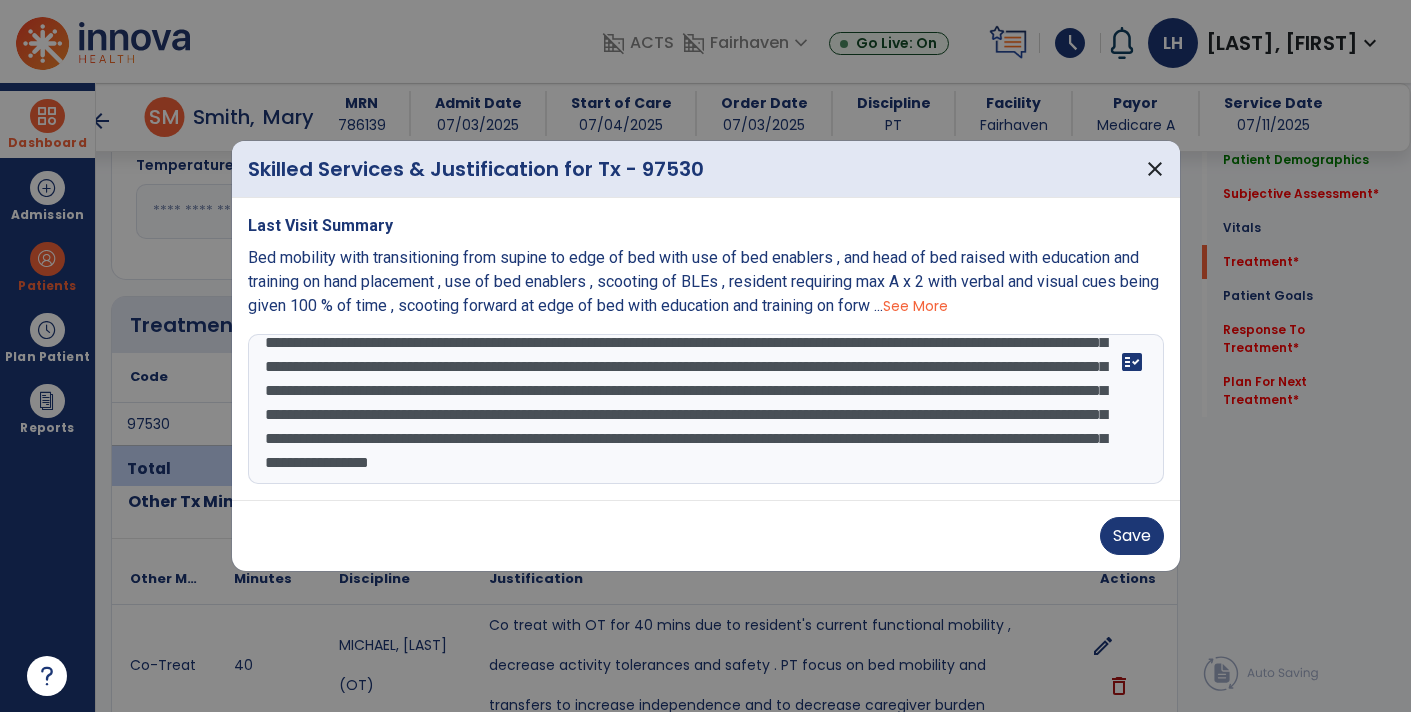 scroll, scrollTop: 86, scrollLeft: 0, axis: vertical 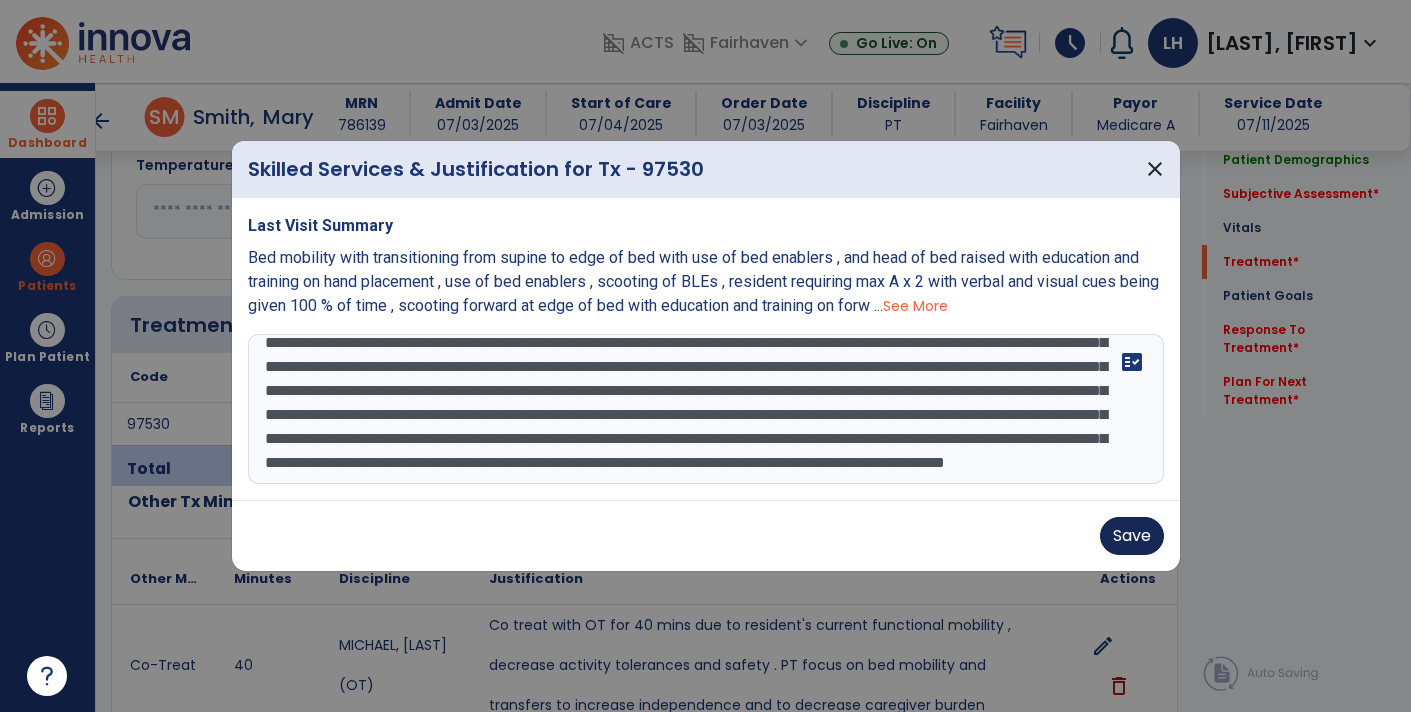 type on "**********" 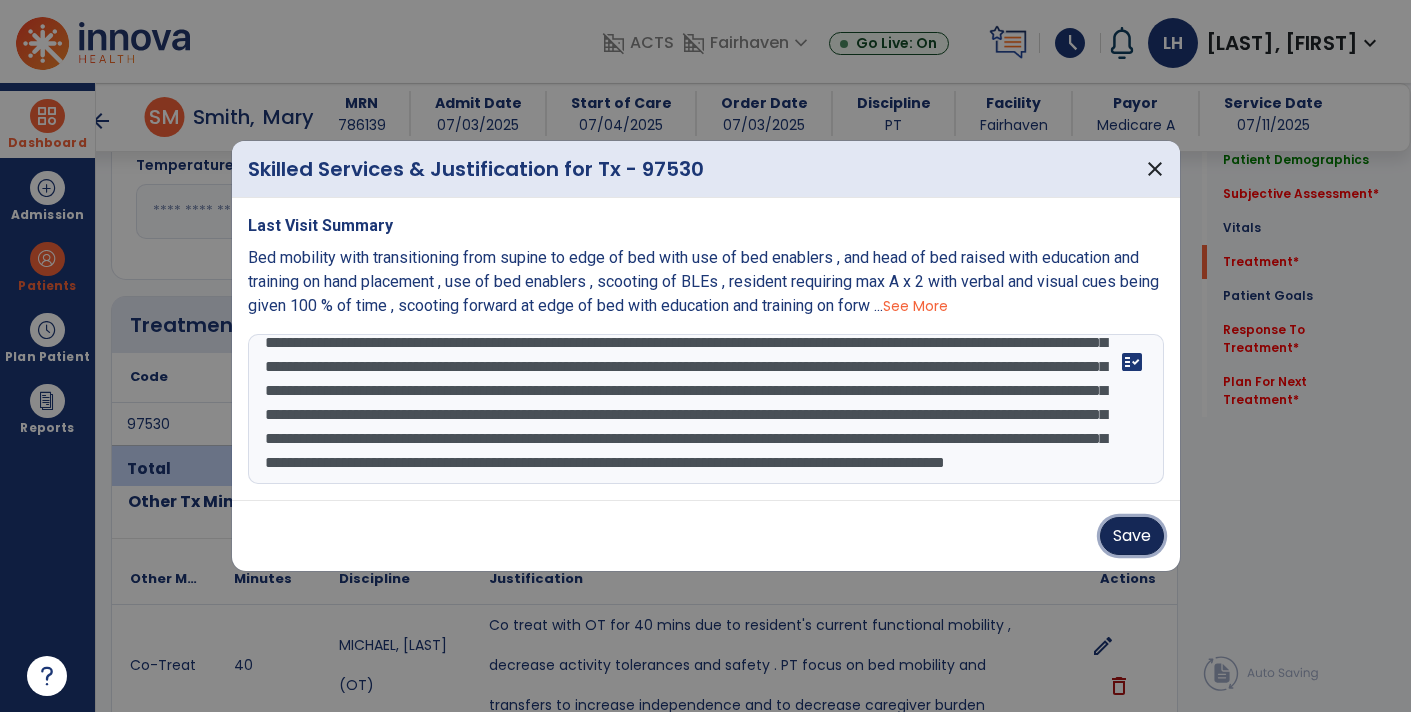 click on "Save" at bounding box center [1132, 536] 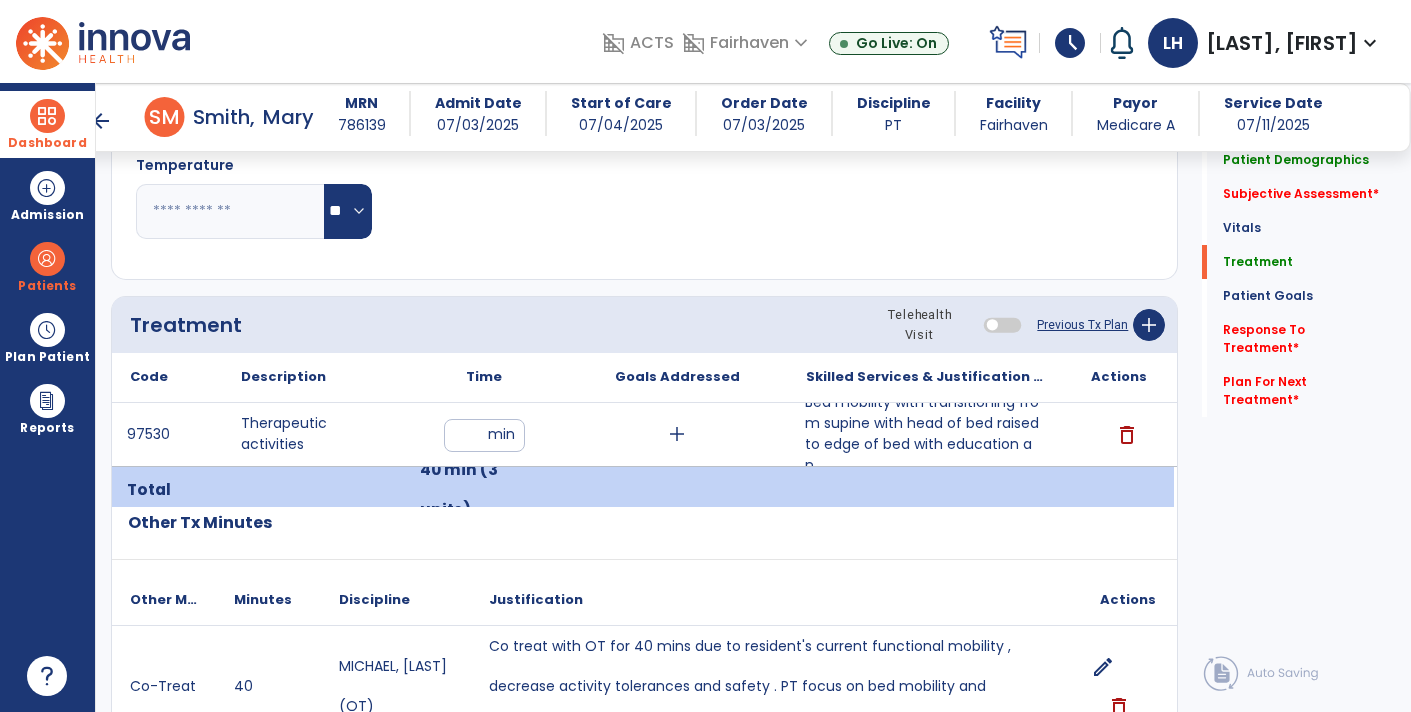 click on "Bed mobility with transitioning from supine with head of bed raised to edge of bed with education an..." at bounding box center (926, 434) 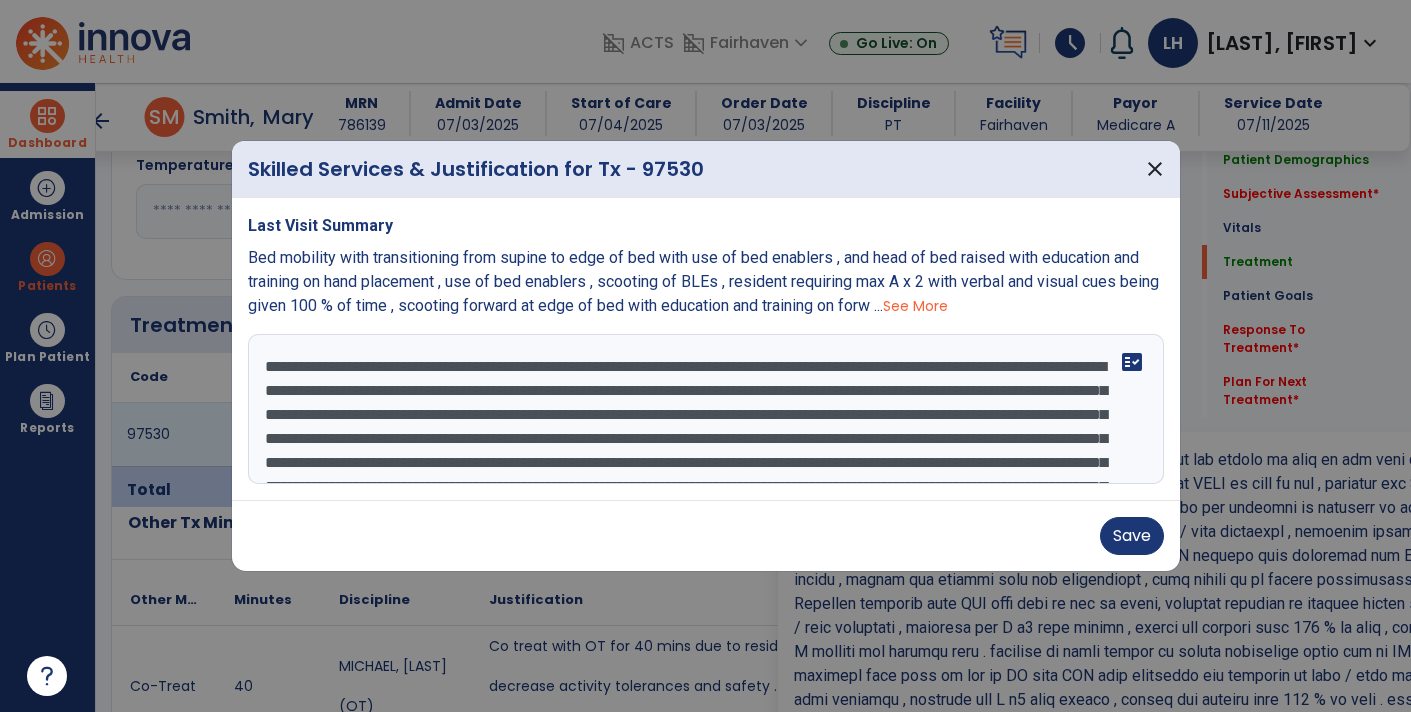 scroll, scrollTop: 191, scrollLeft: 0, axis: vertical 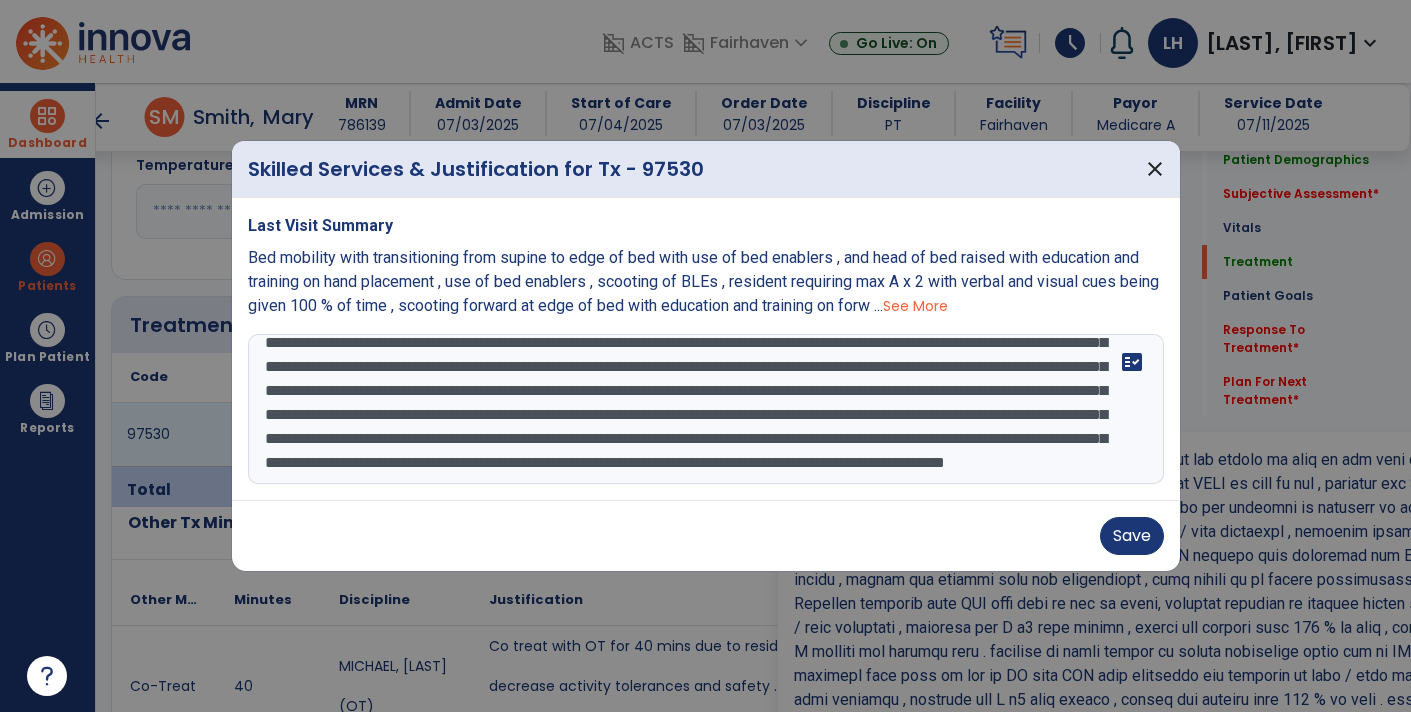 click at bounding box center [706, 409] 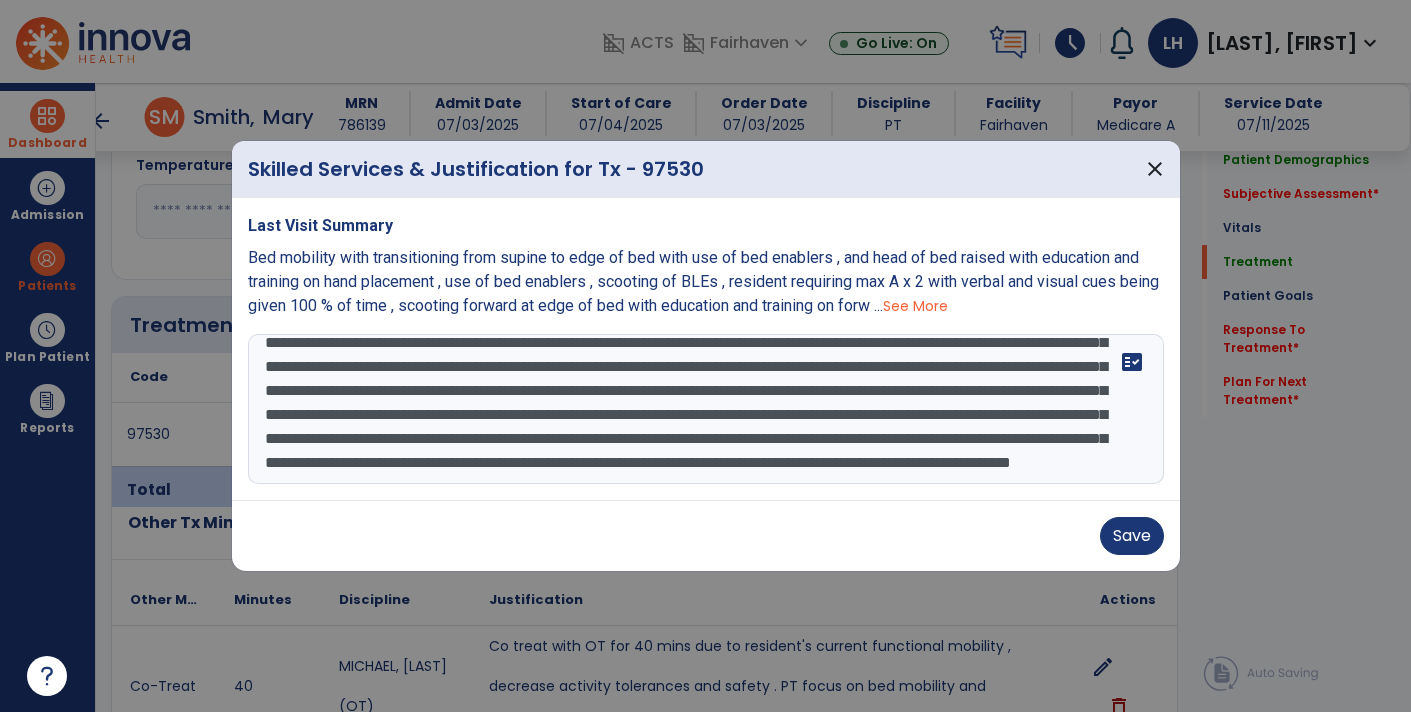 scroll, scrollTop: 207, scrollLeft: 0, axis: vertical 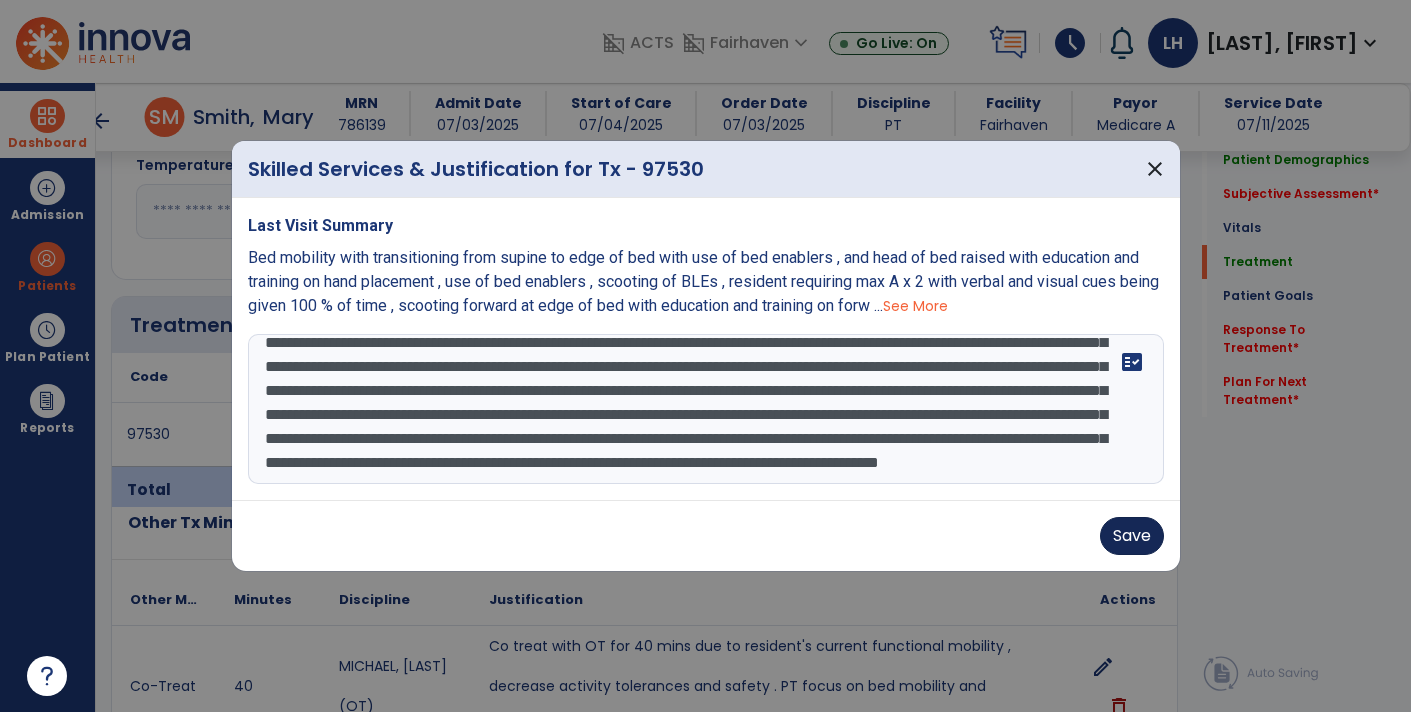 type on "**********" 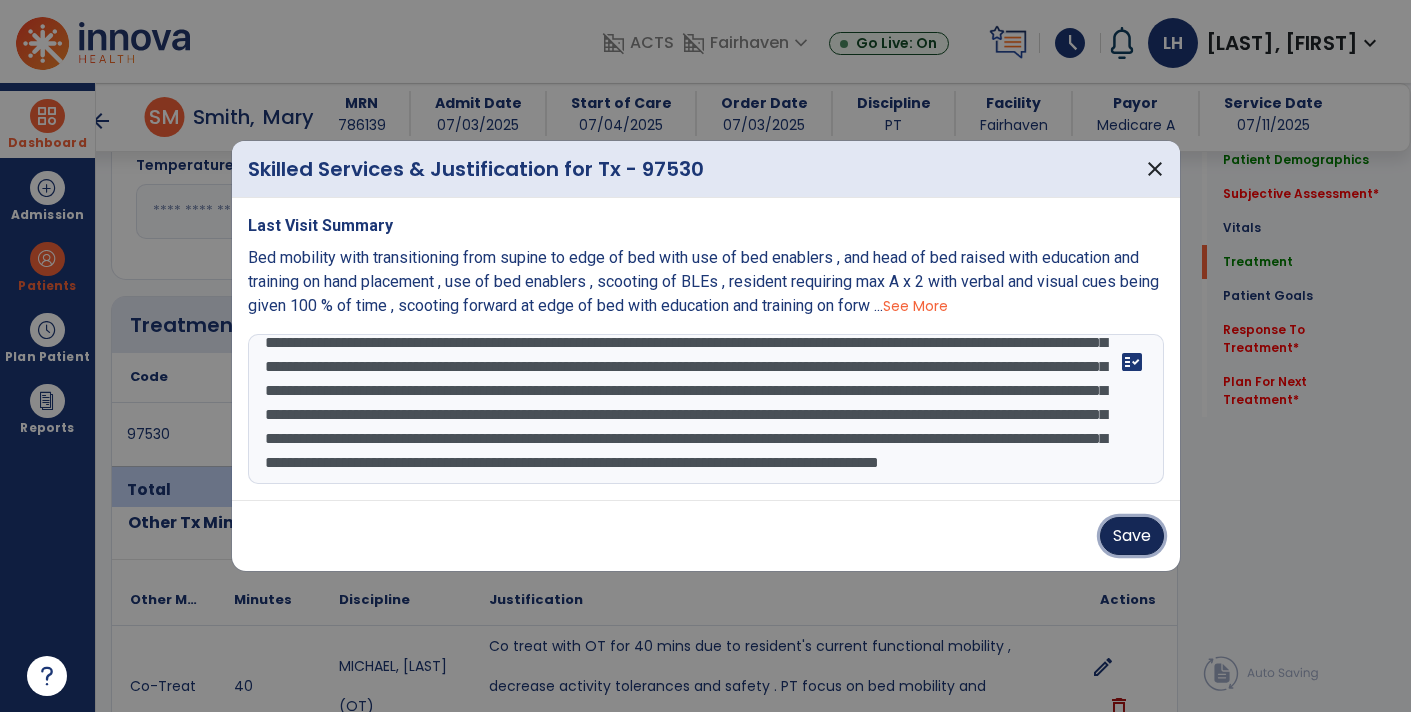 click on "Save" at bounding box center [1132, 536] 